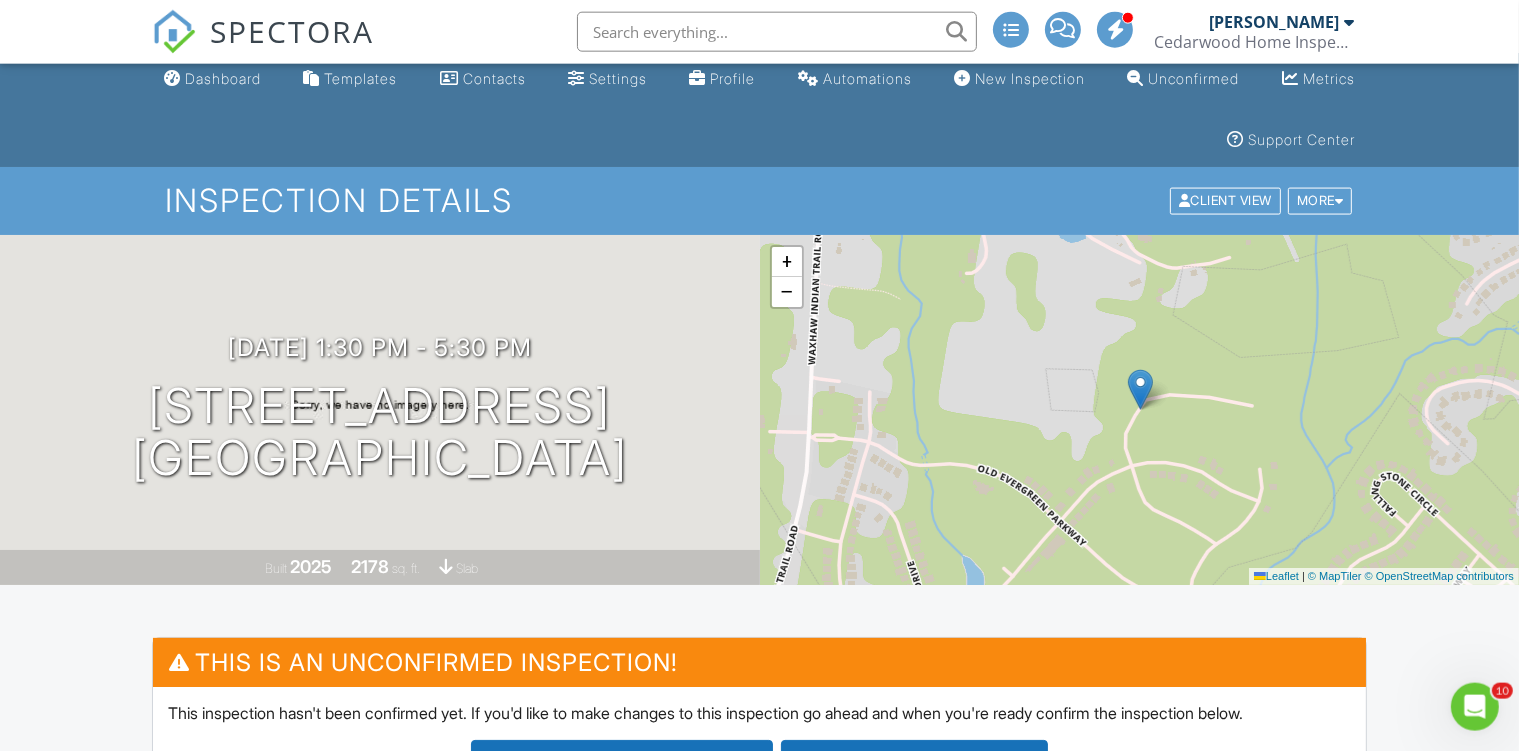 scroll, scrollTop: 0, scrollLeft: 0, axis: both 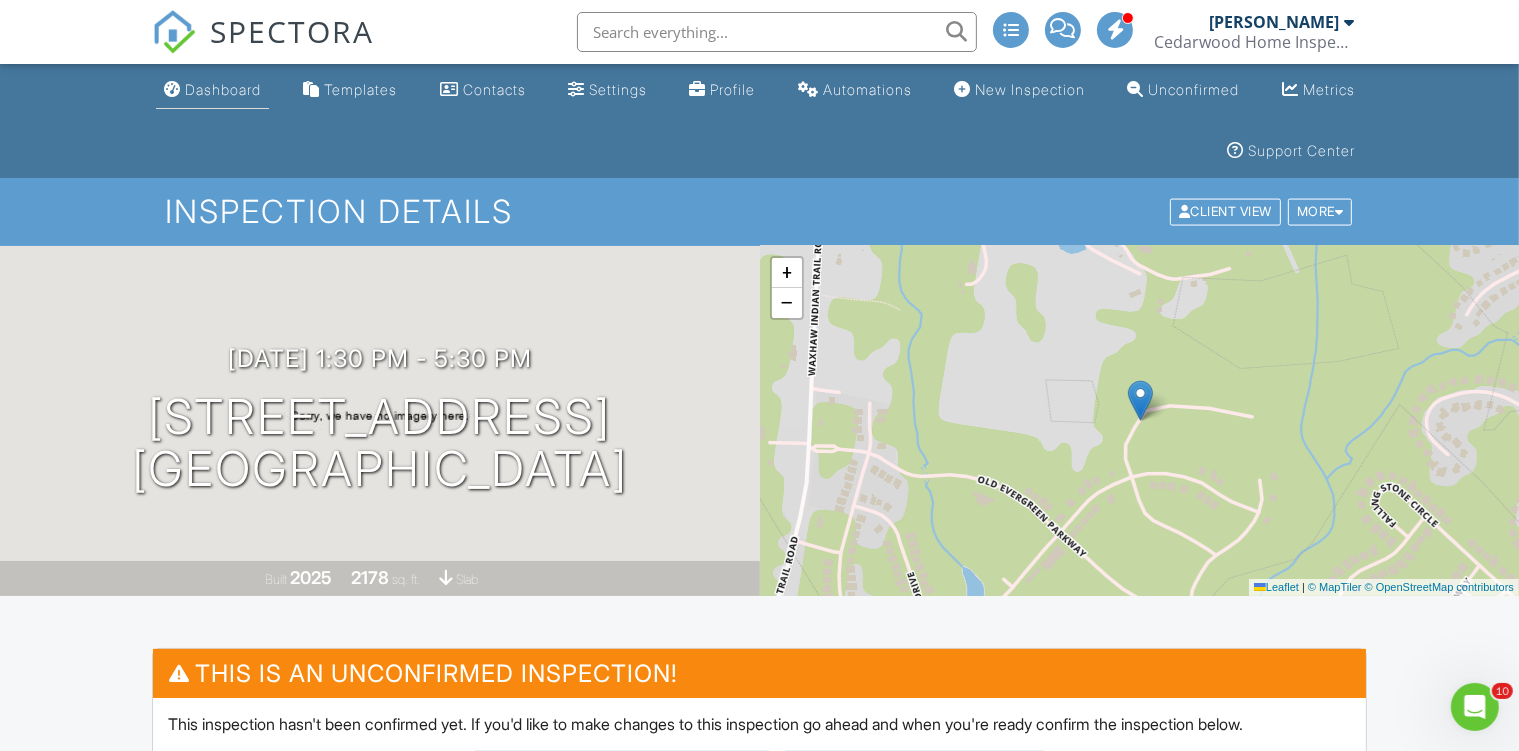 click on "Dashboard" at bounding box center [223, 89] 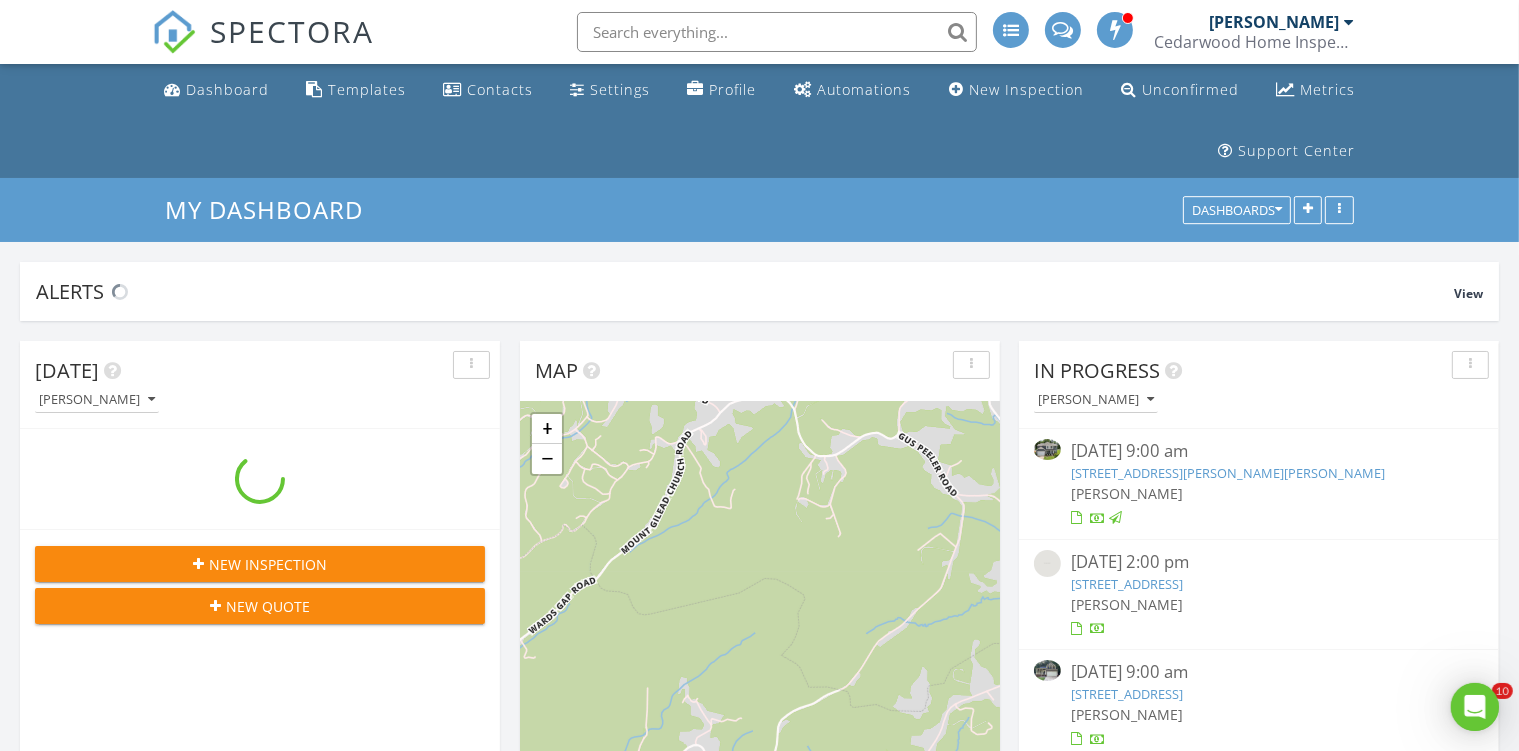 scroll, scrollTop: 0, scrollLeft: 0, axis: both 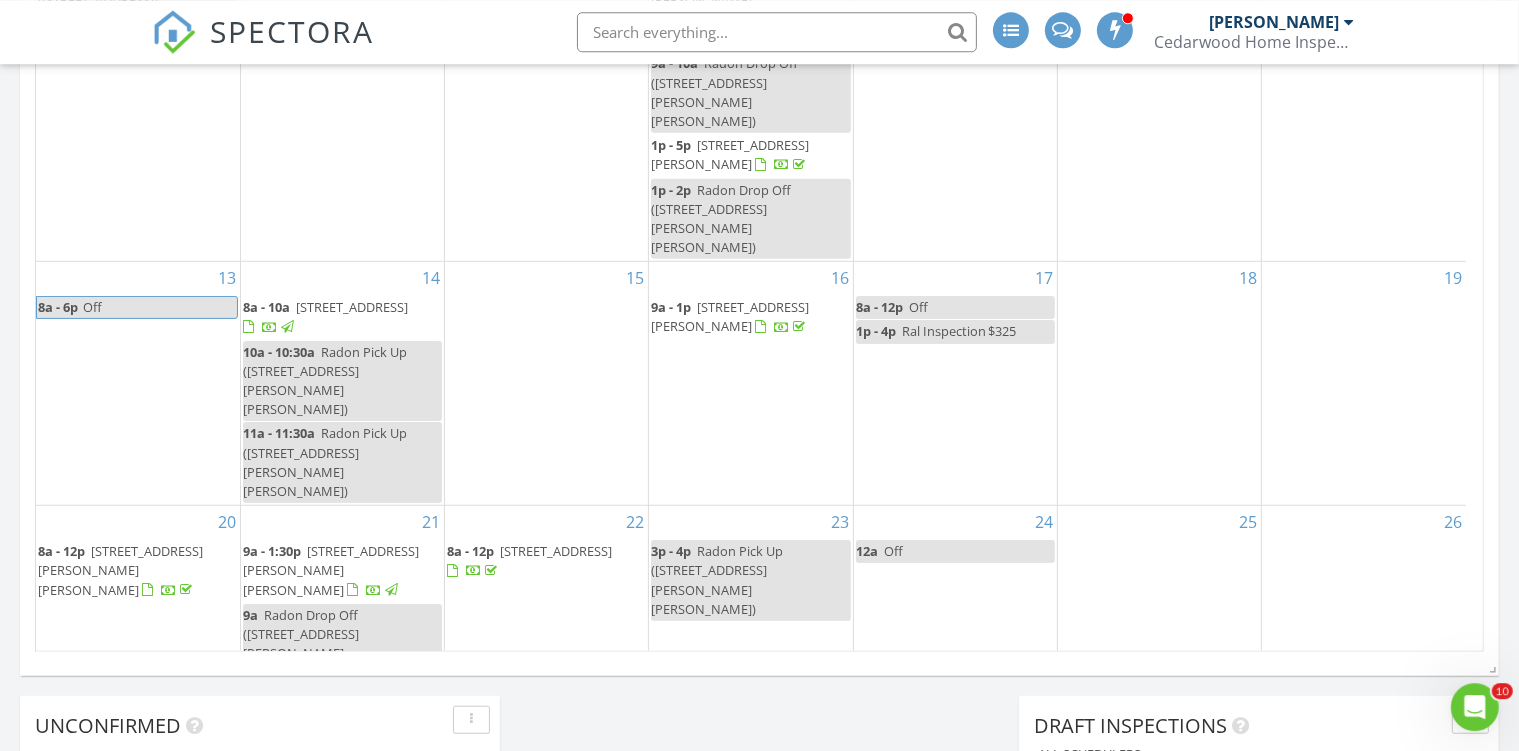 click on "5075 Grain Orchard Rd, Indian Trail 28079" at bounding box center [585, 845] 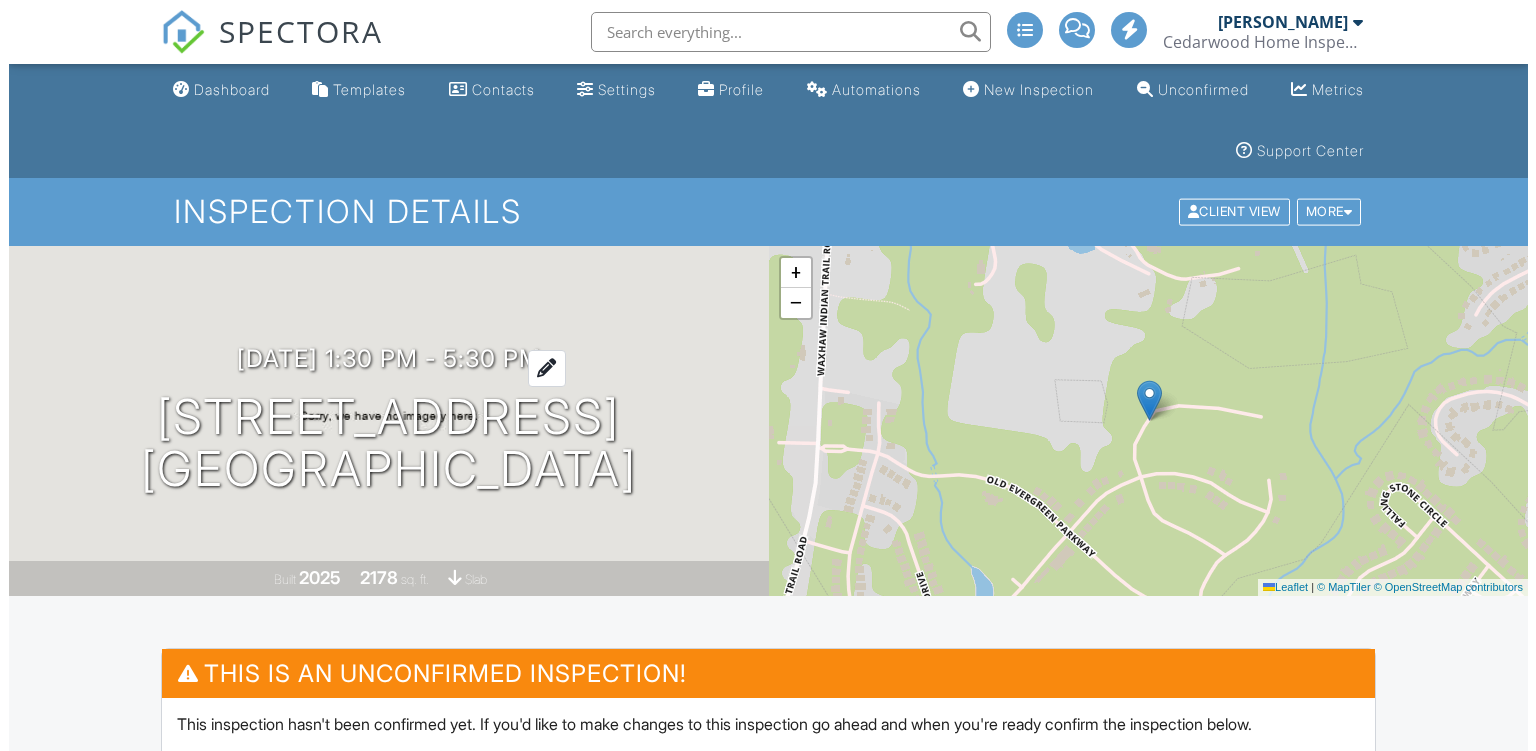 scroll, scrollTop: 0, scrollLeft: 0, axis: both 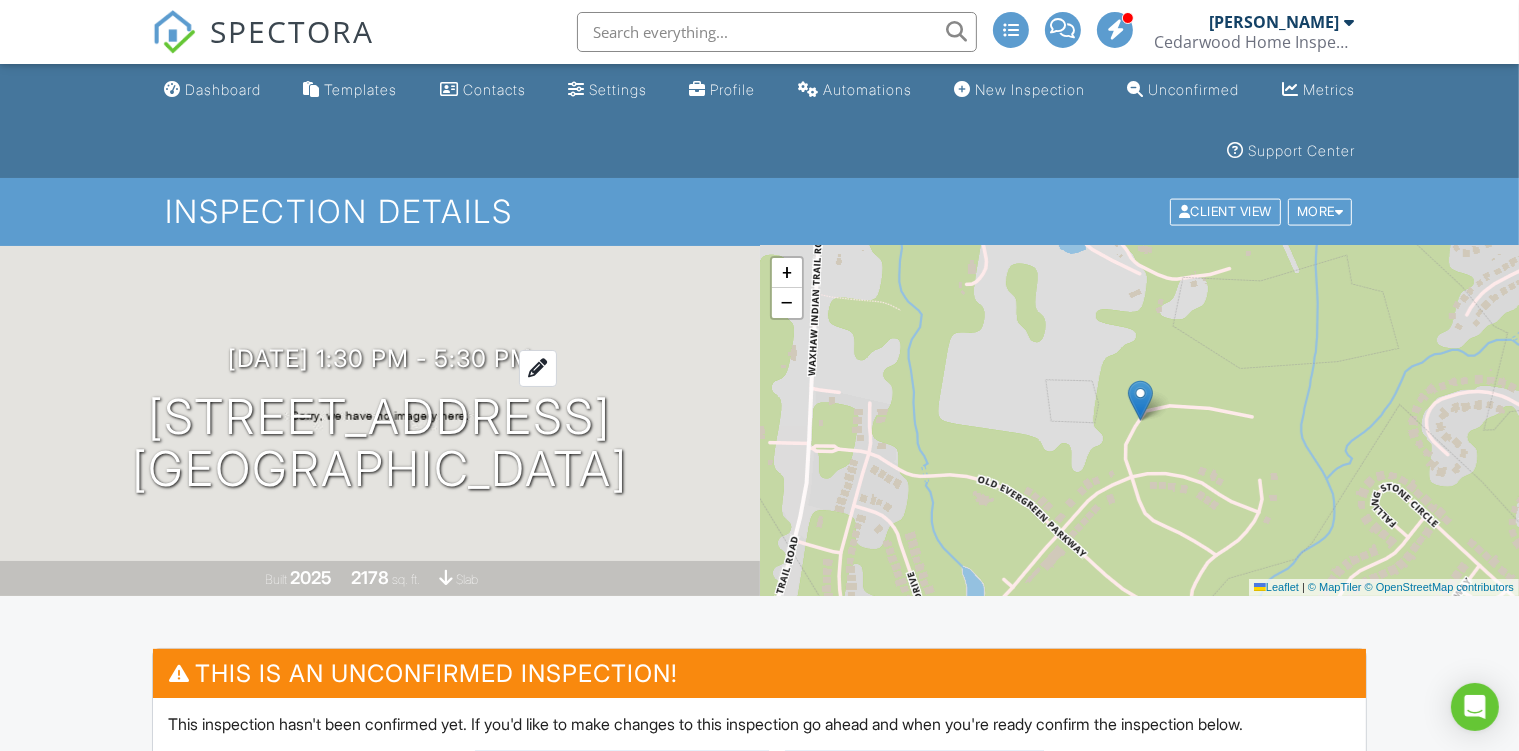 click on "[DATE]  1:30 pm
- 5:30 pm" at bounding box center (380, 358) 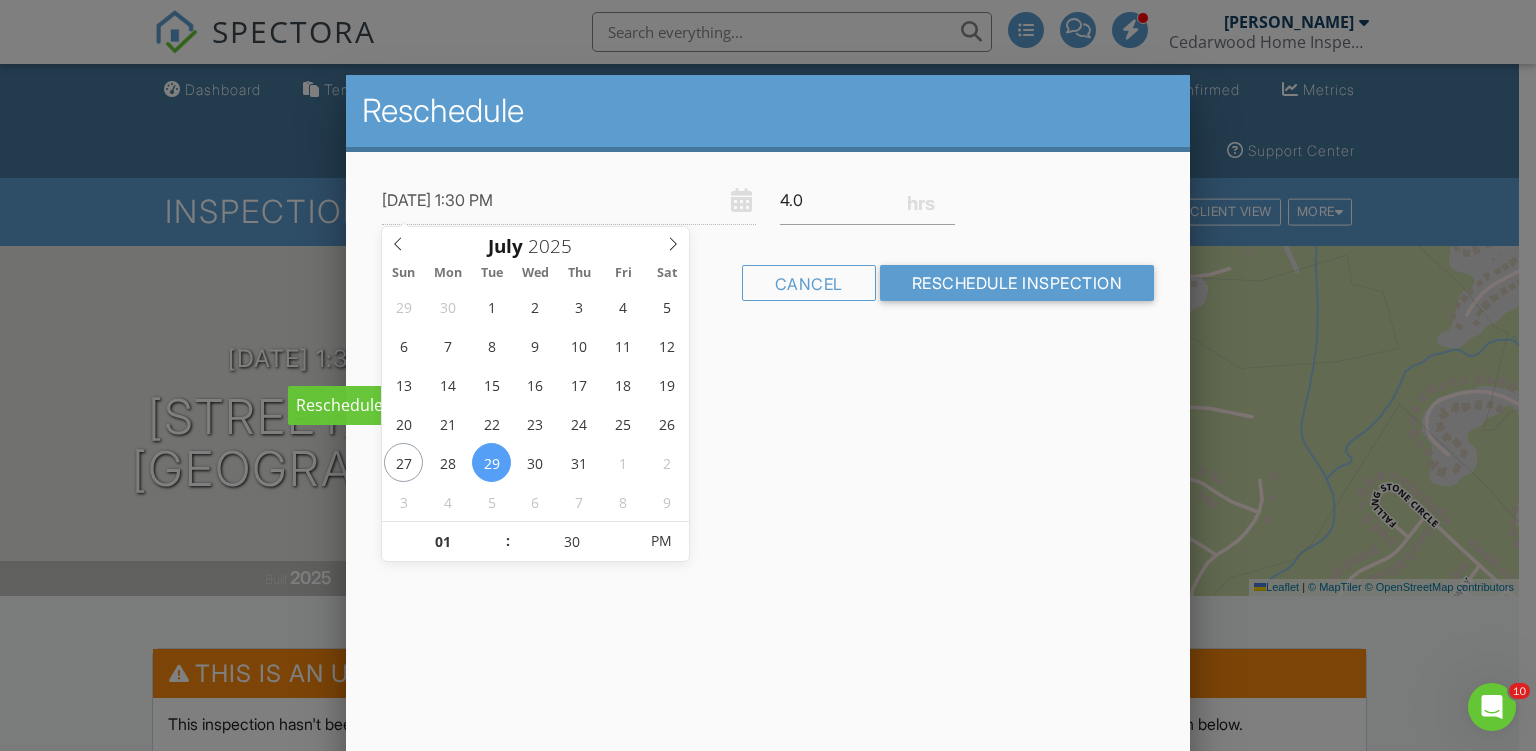 scroll, scrollTop: 0, scrollLeft: 0, axis: both 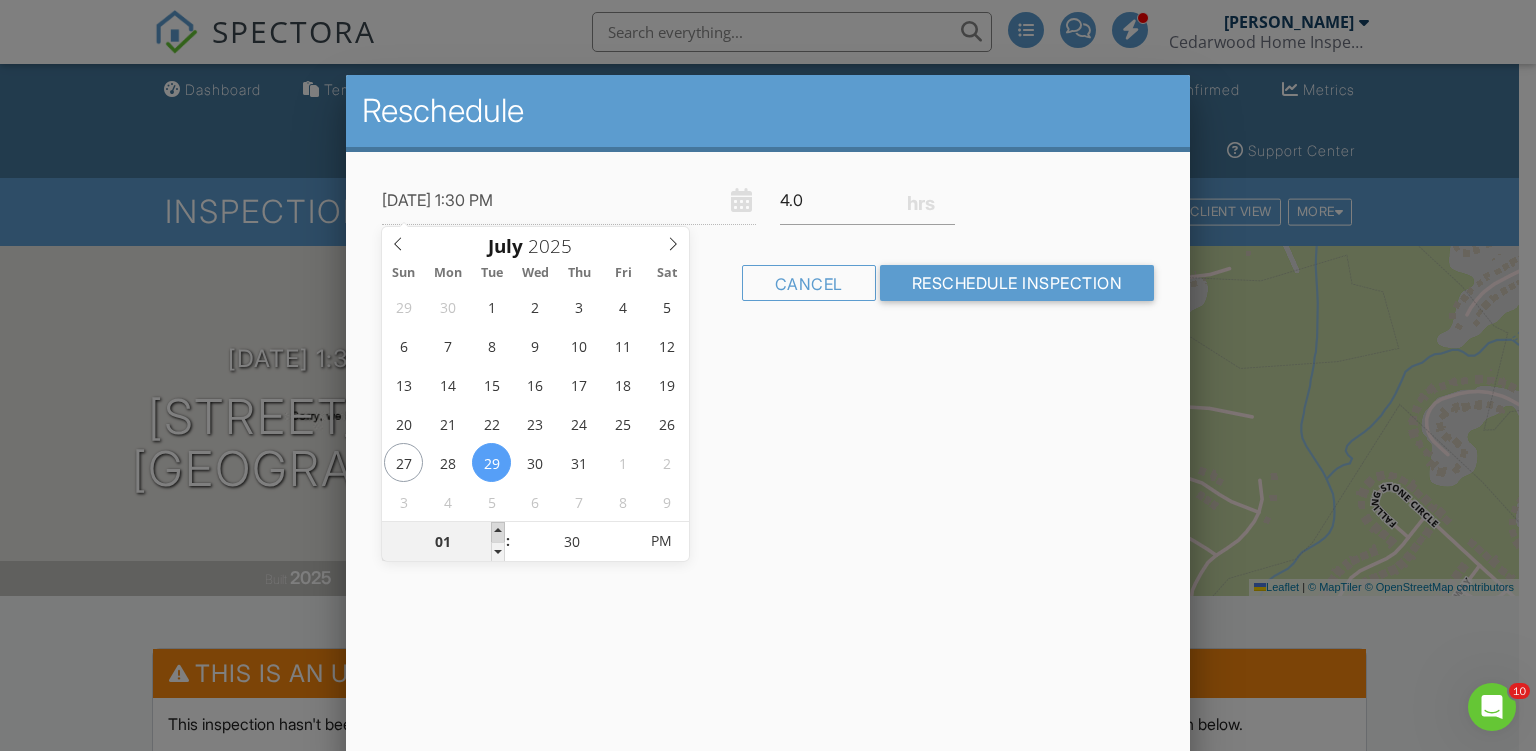 type on "07/29/2025 2:30 PM" 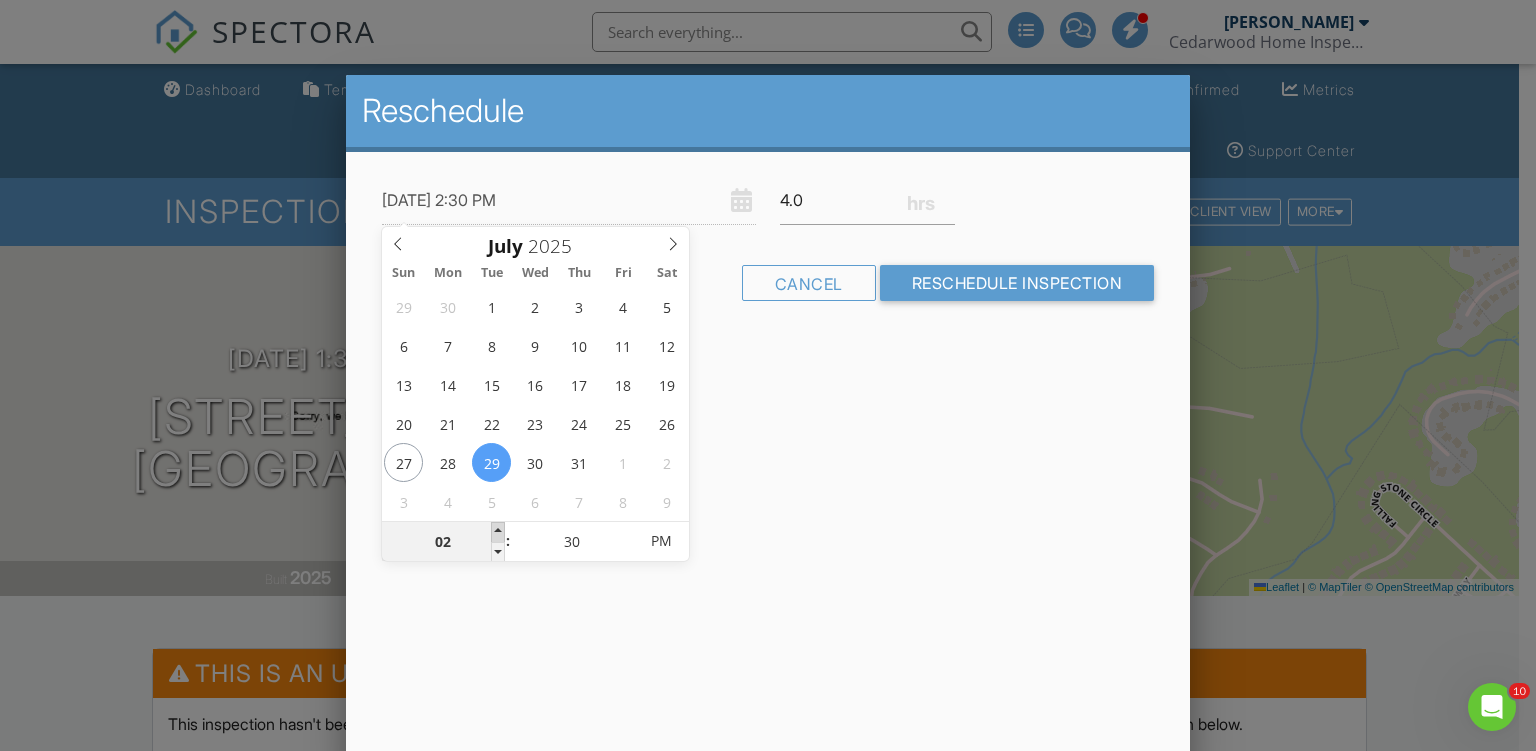 click at bounding box center [498, 532] 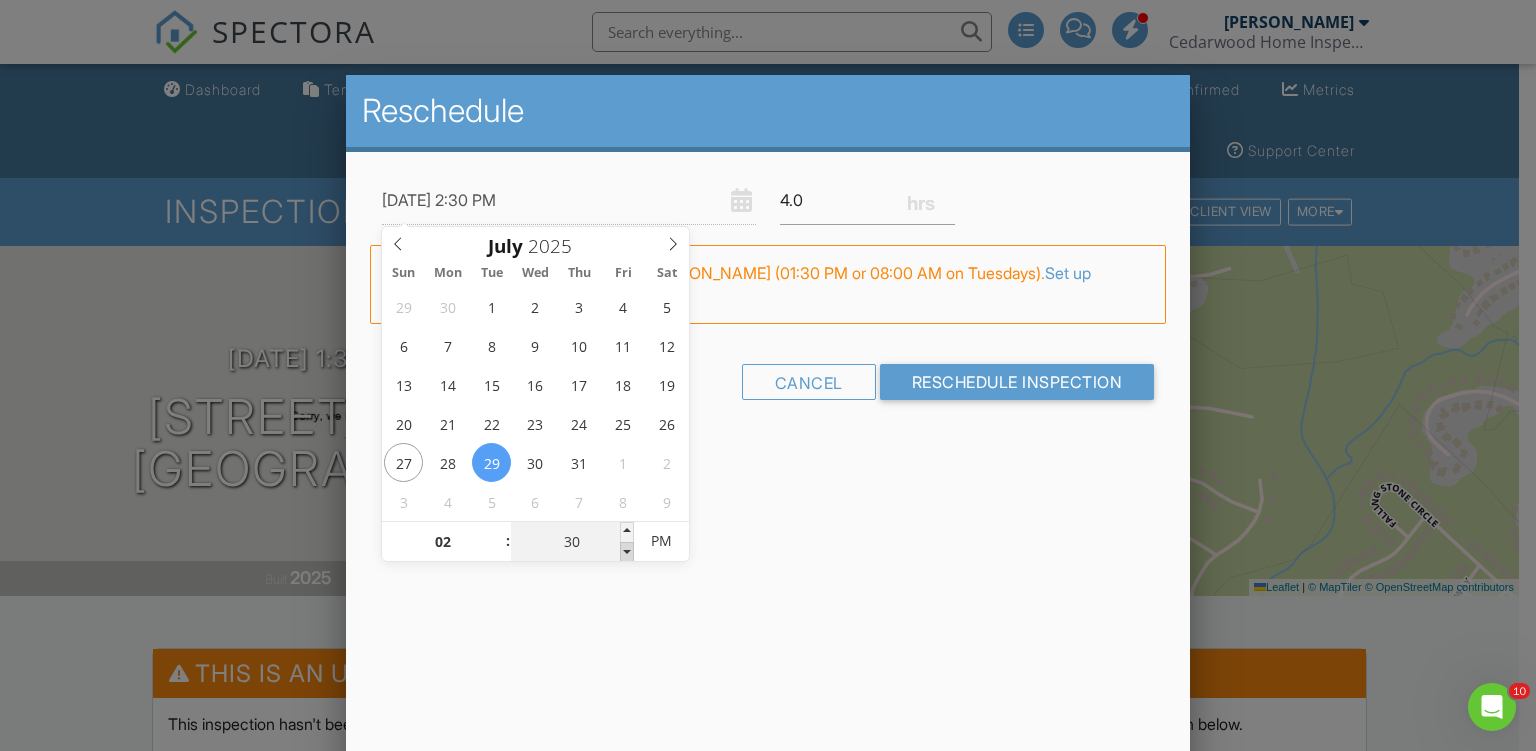 type on "07/29/2025 2:25 PM" 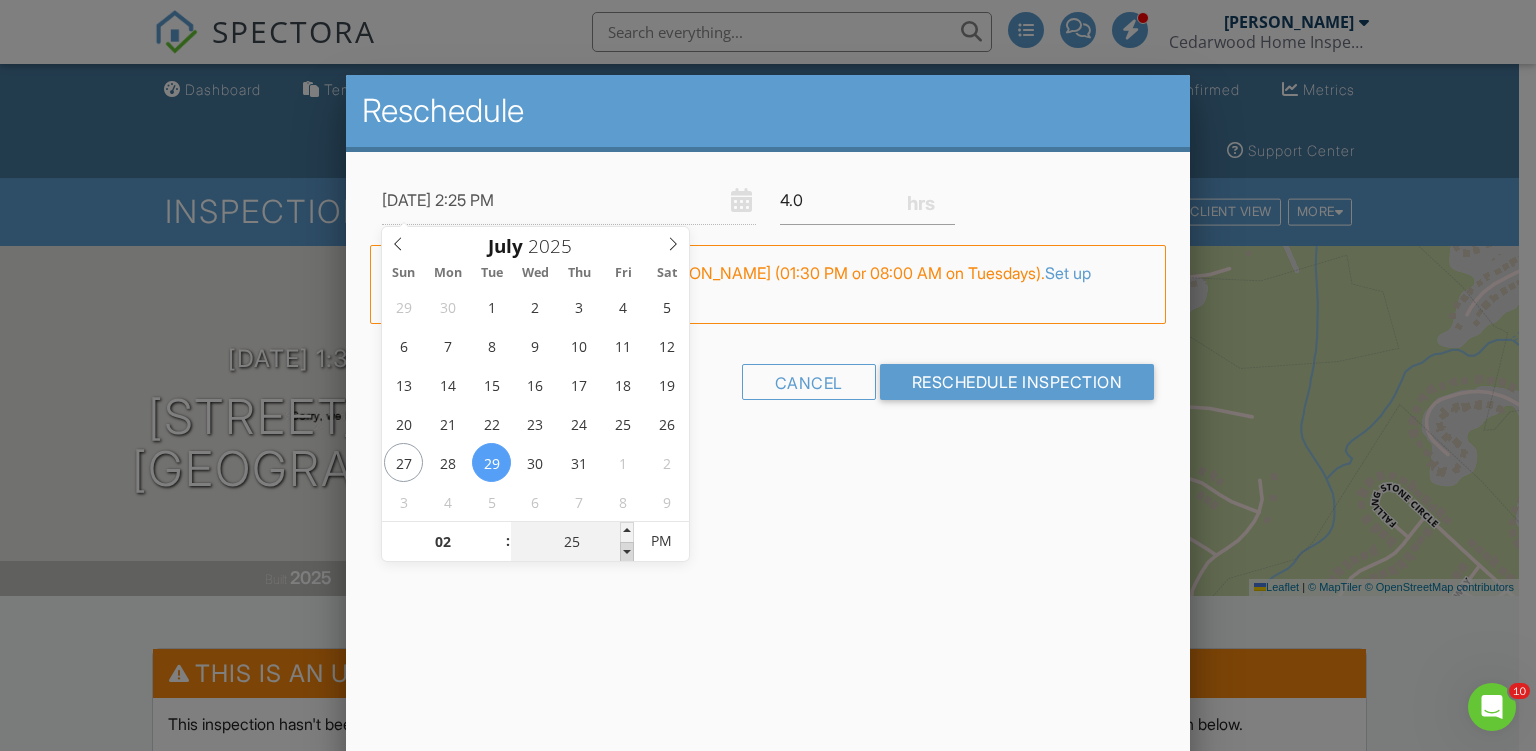 click at bounding box center (627, 552) 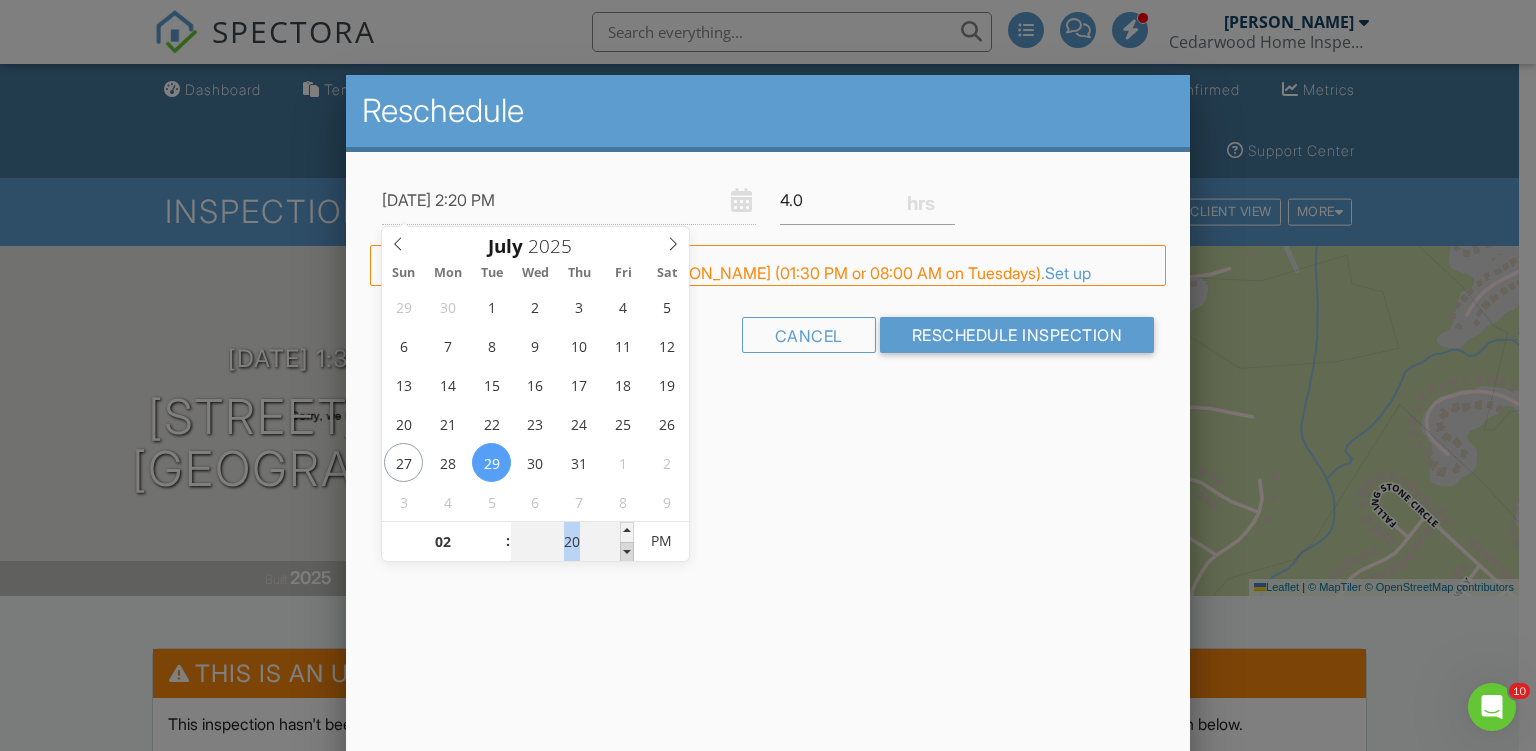 click at bounding box center [627, 552] 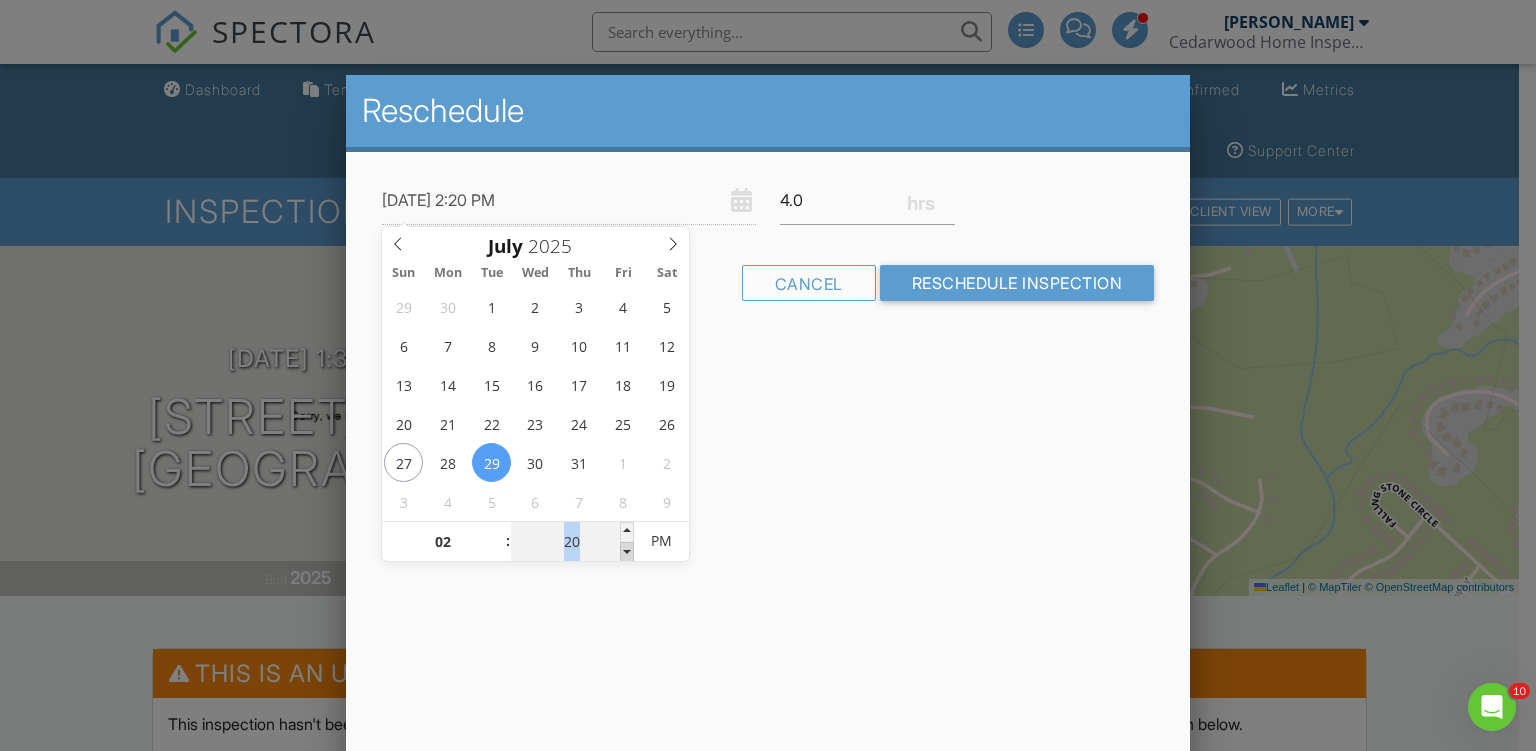 type on "07/29/2025 2:15 PM" 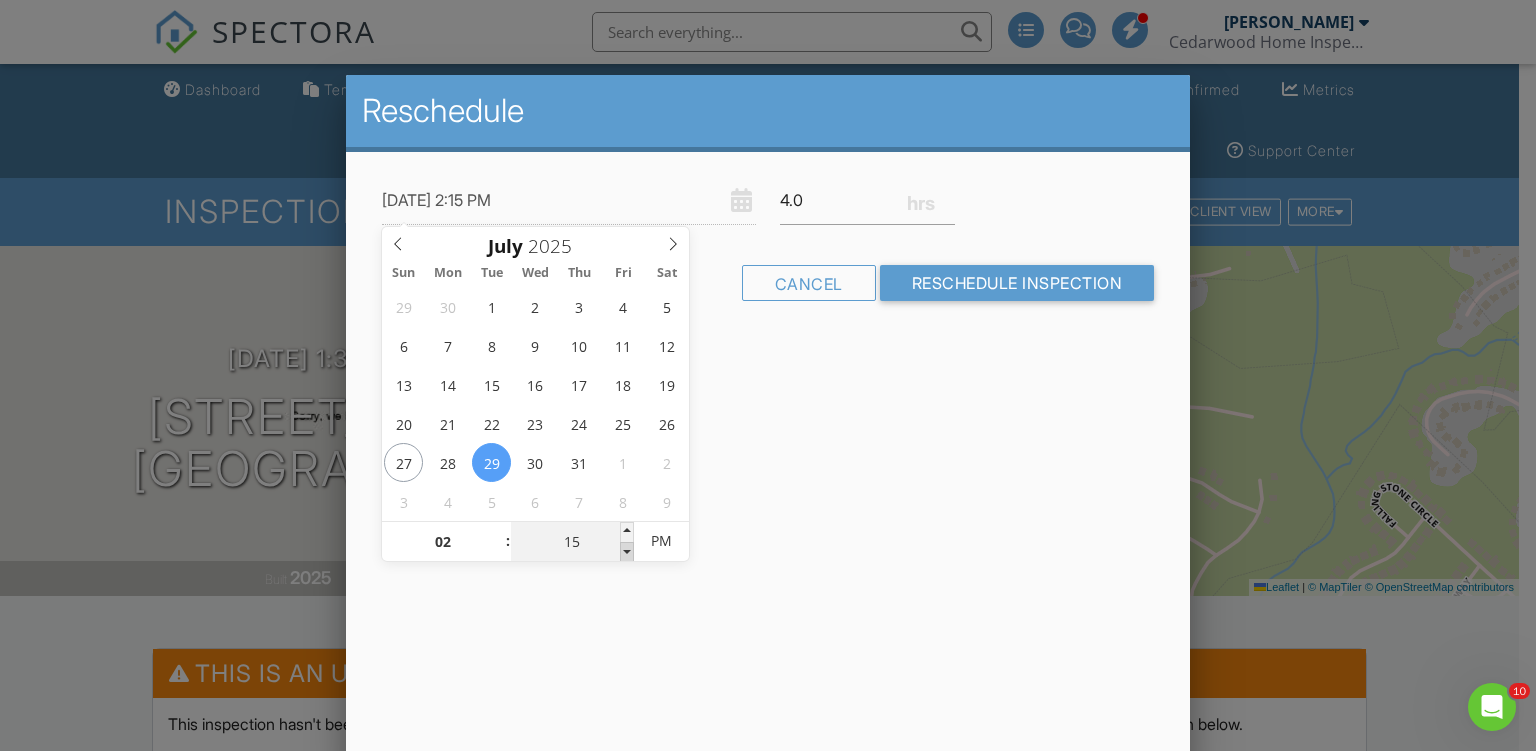 click at bounding box center (627, 552) 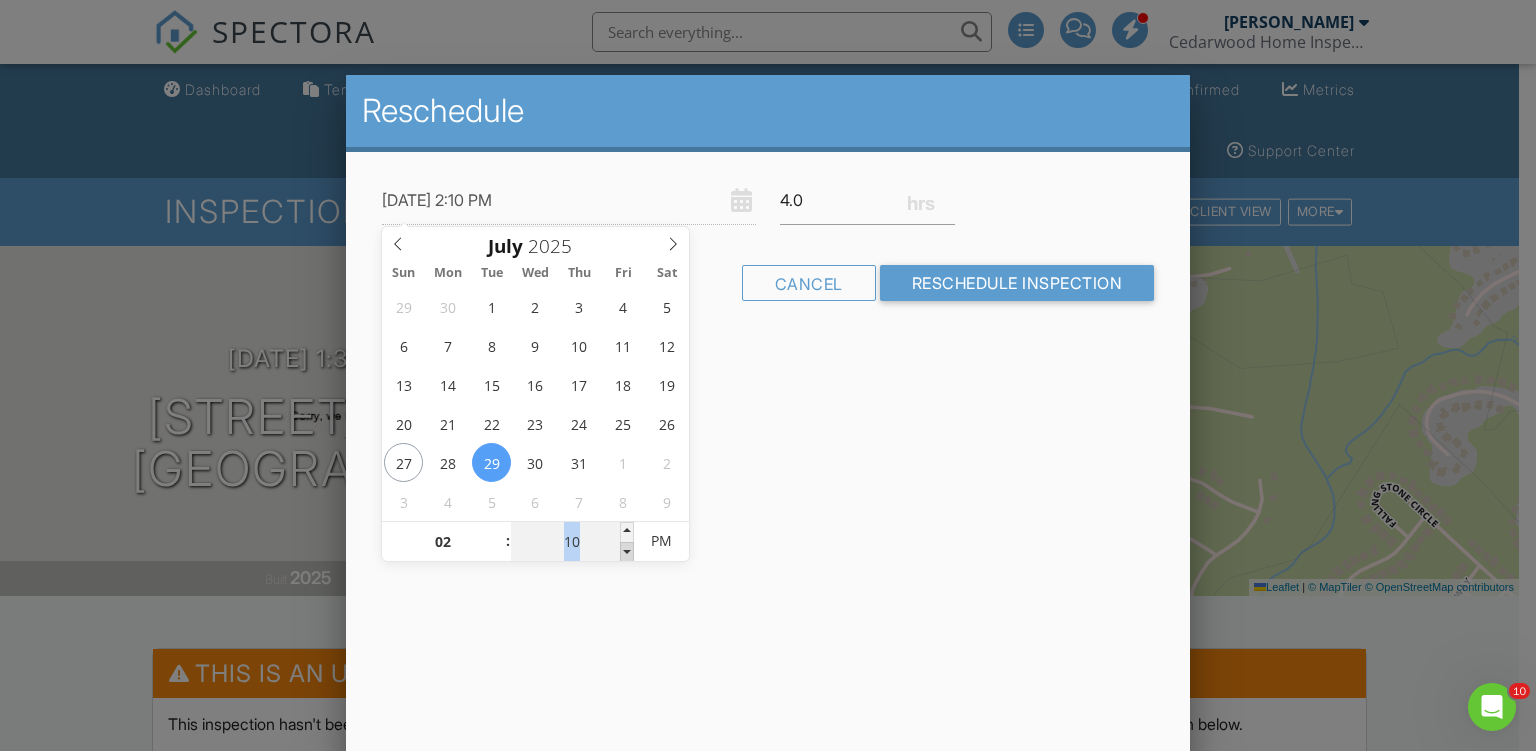 click at bounding box center (627, 552) 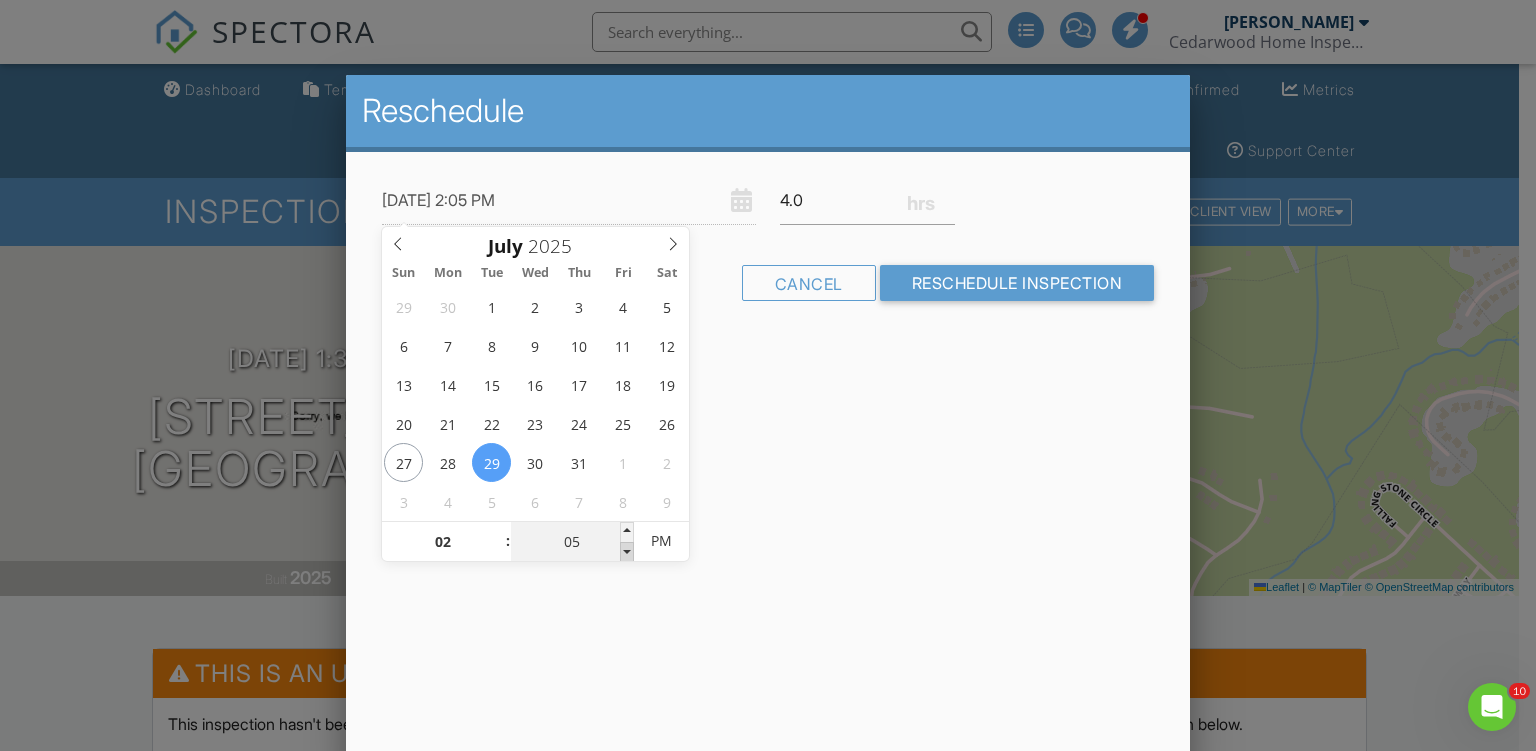 click at bounding box center [627, 552] 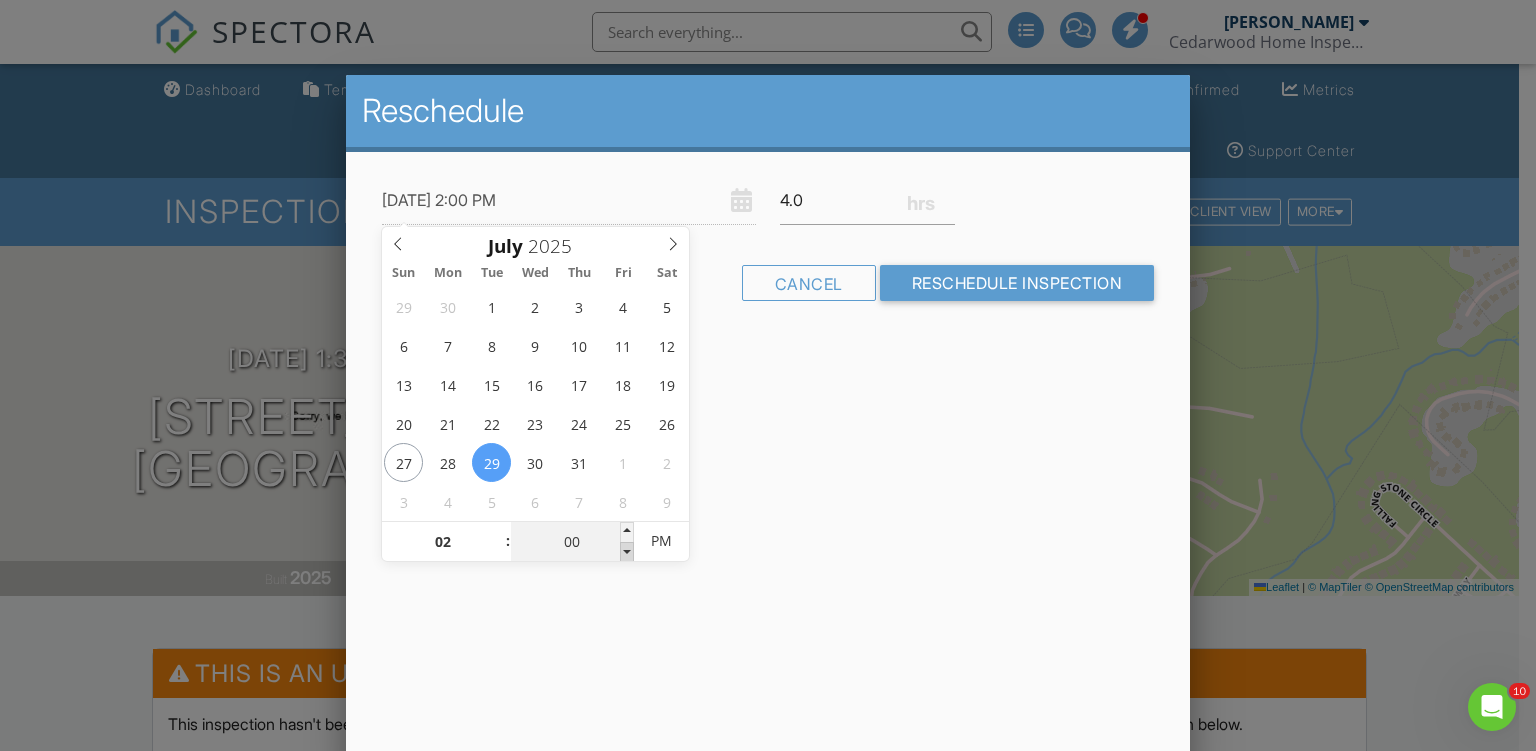 click at bounding box center [627, 552] 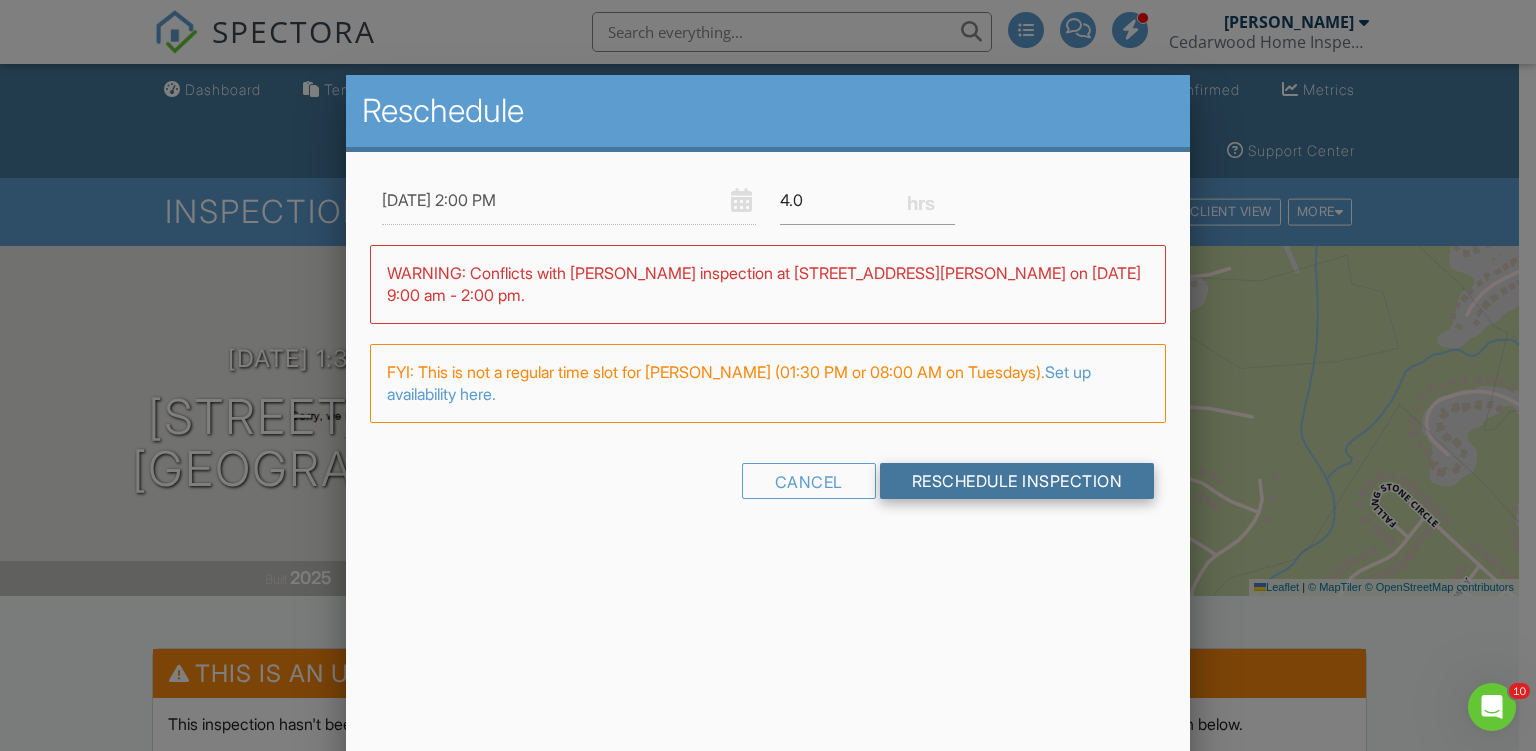 click on "Reschedule Inspection" at bounding box center (1017, 481) 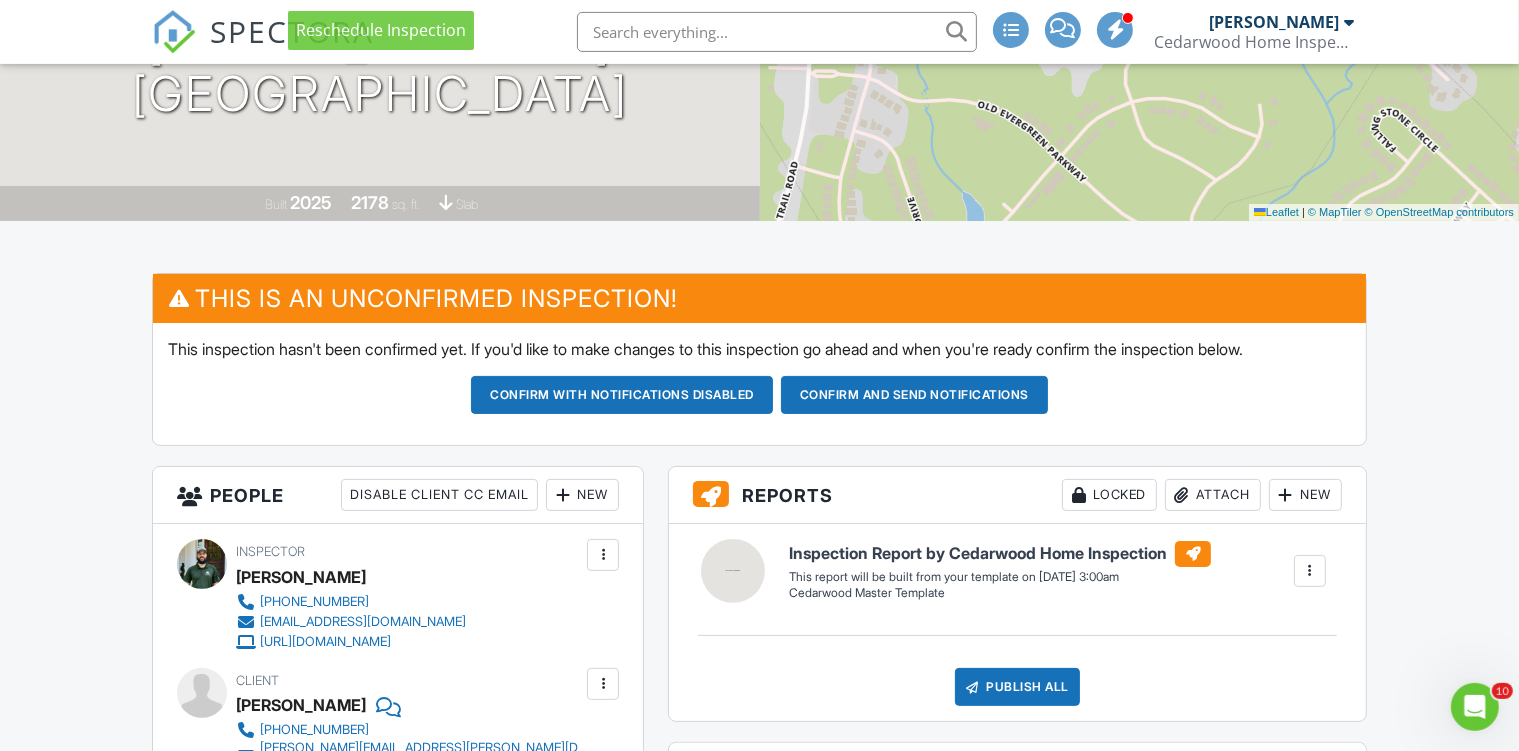 scroll, scrollTop: 498, scrollLeft: 0, axis: vertical 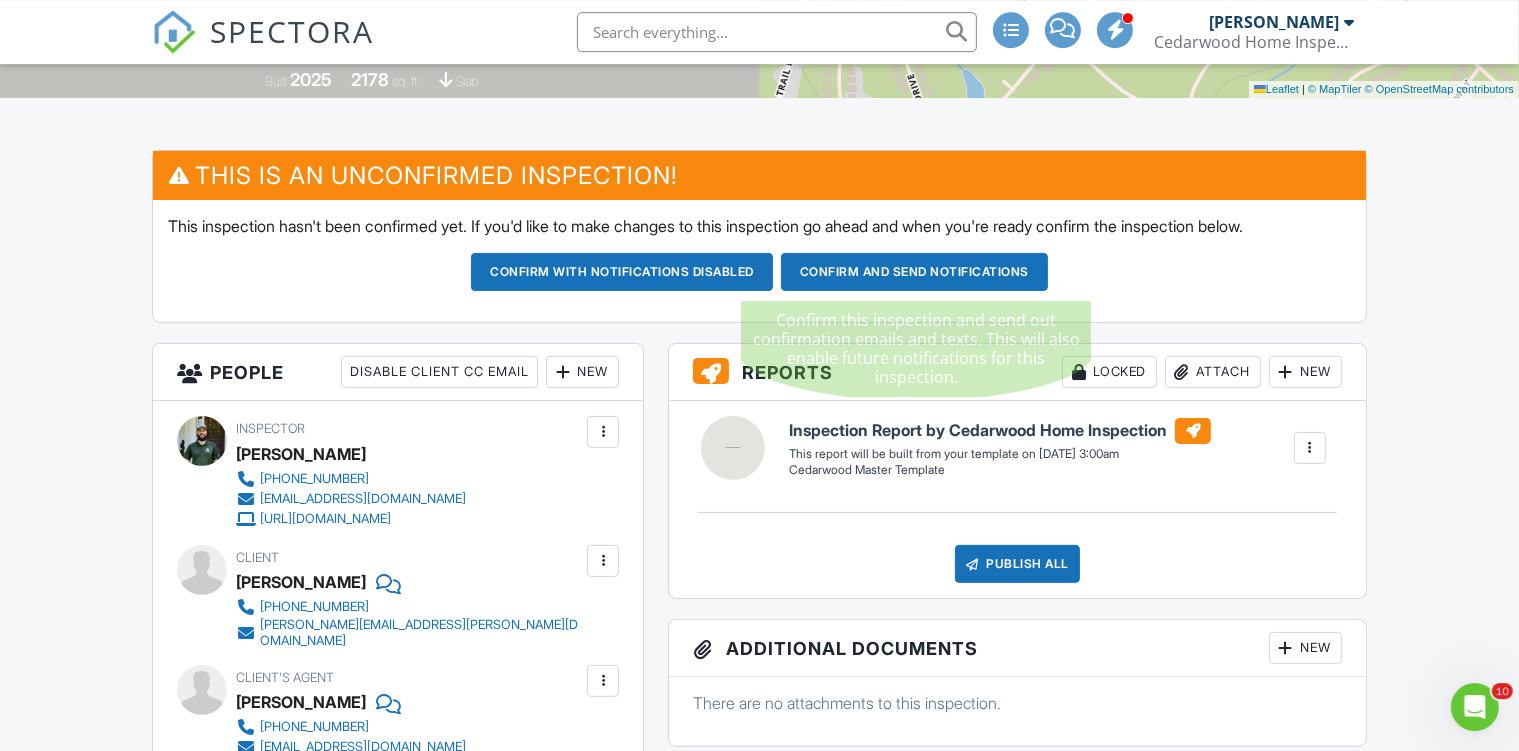 click on "Confirm and send notifications" at bounding box center (622, 272) 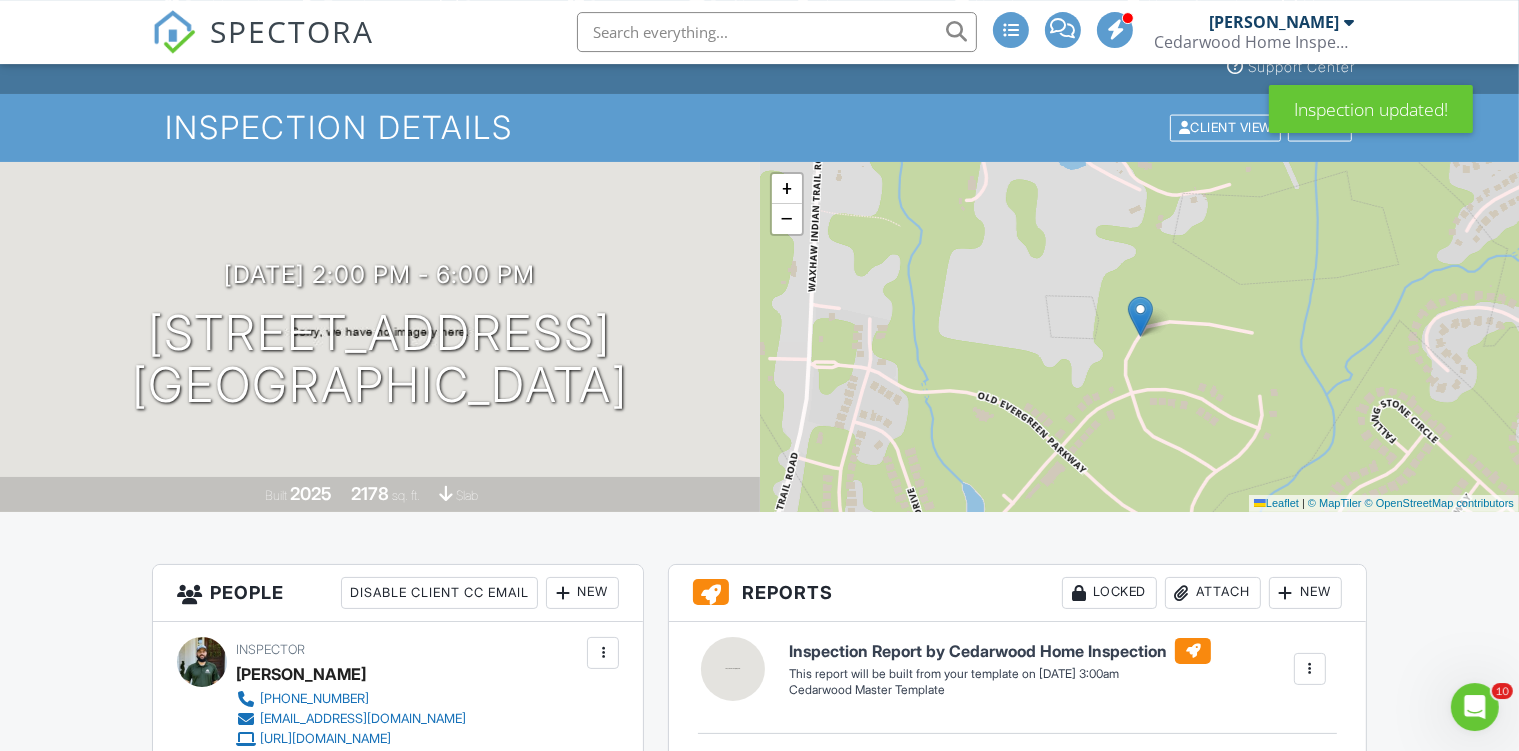 scroll, scrollTop: 0, scrollLeft: 0, axis: both 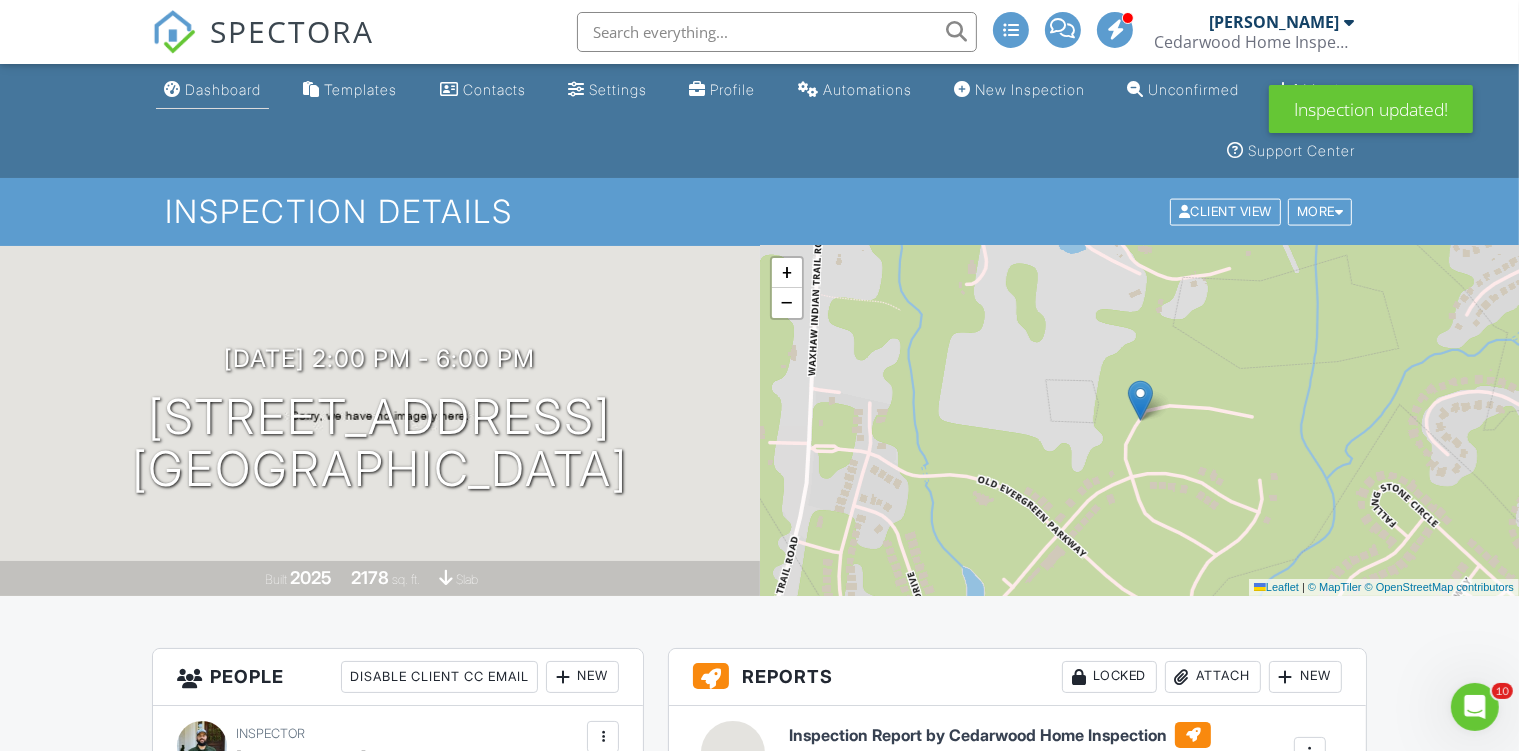 click on "Dashboard" at bounding box center [212, 90] 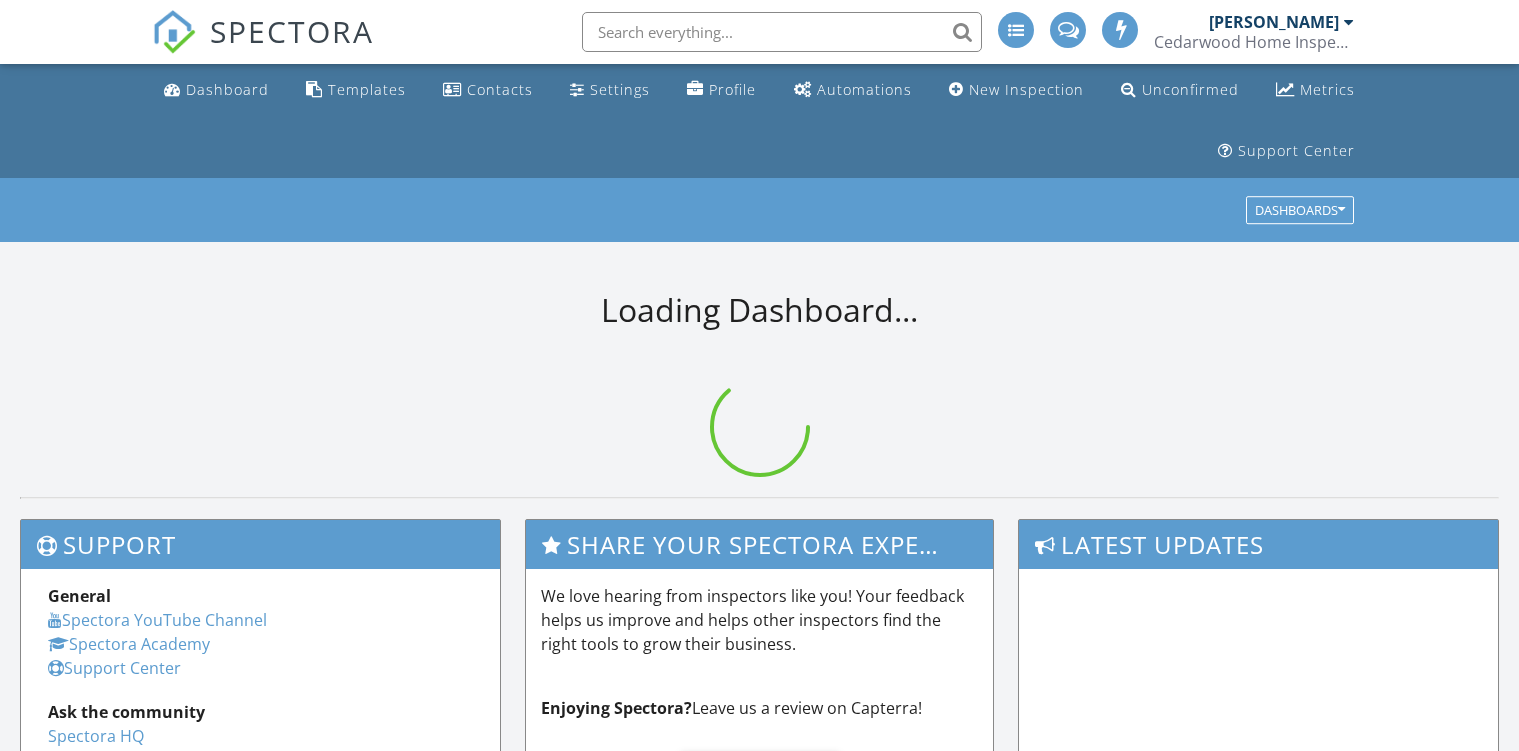 scroll, scrollTop: 0, scrollLeft: 0, axis: both 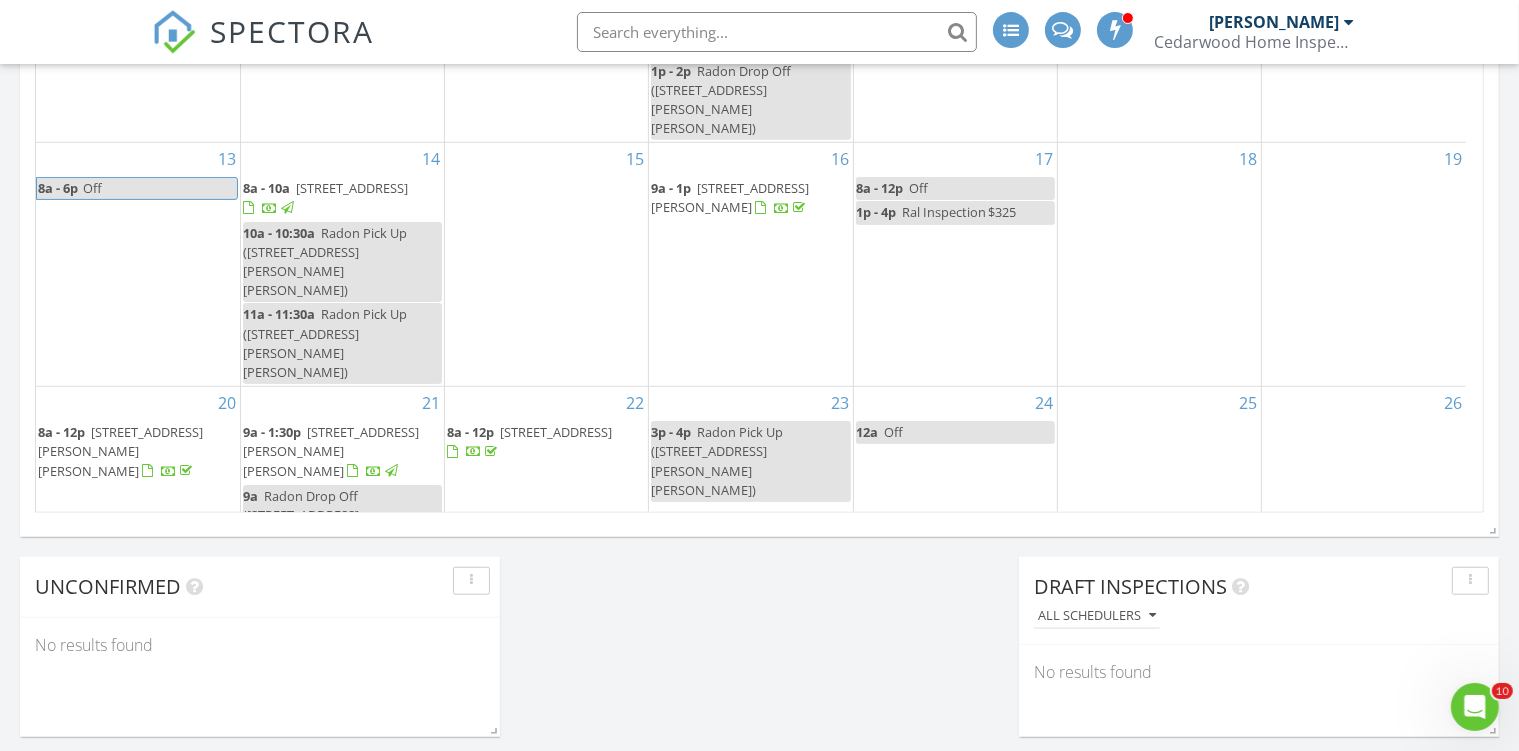 click on "[STREET_ADDRESS][PERSON_NAME]" at bounding box center (526, 648) 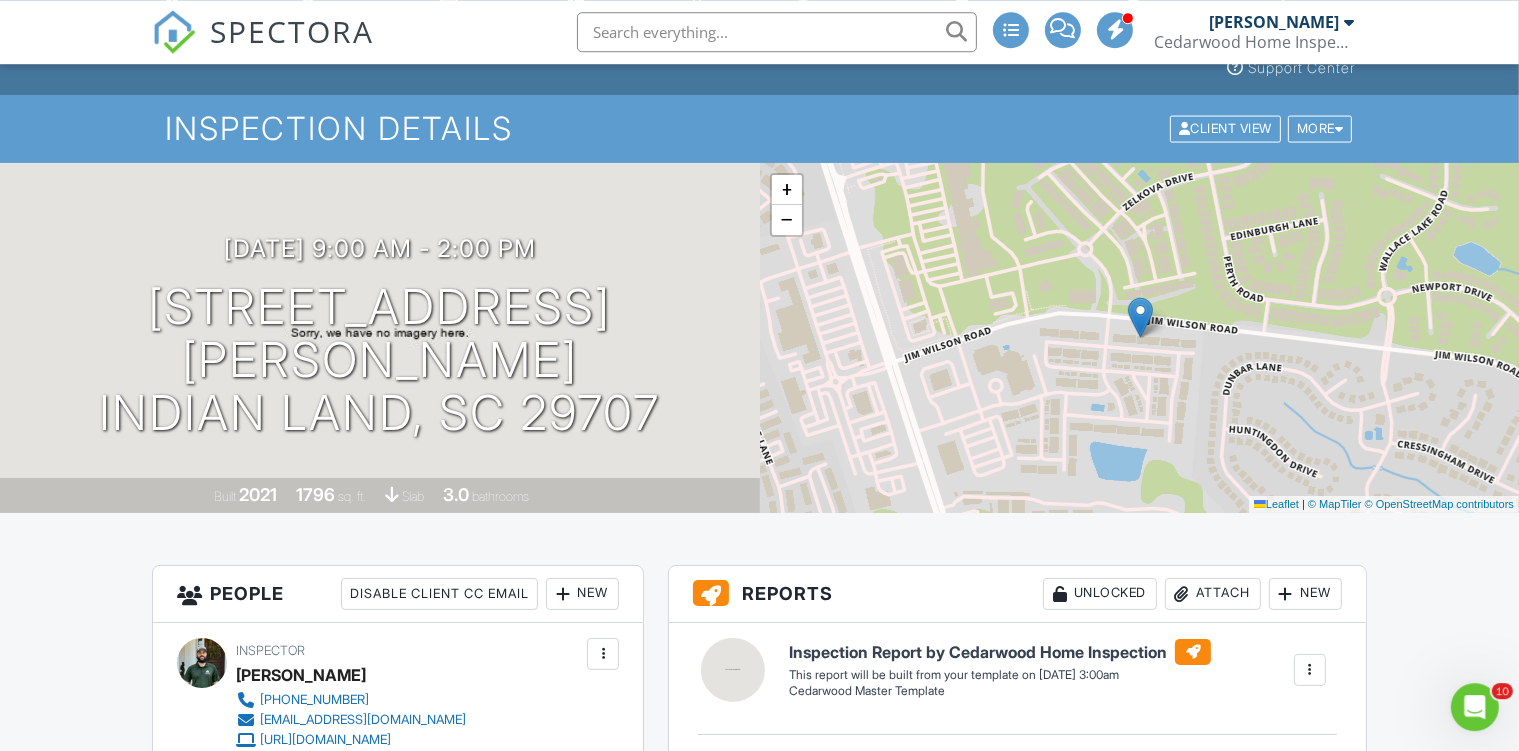 scroll, scrollTop: 81, scrollLeft: 0, axis: vertical 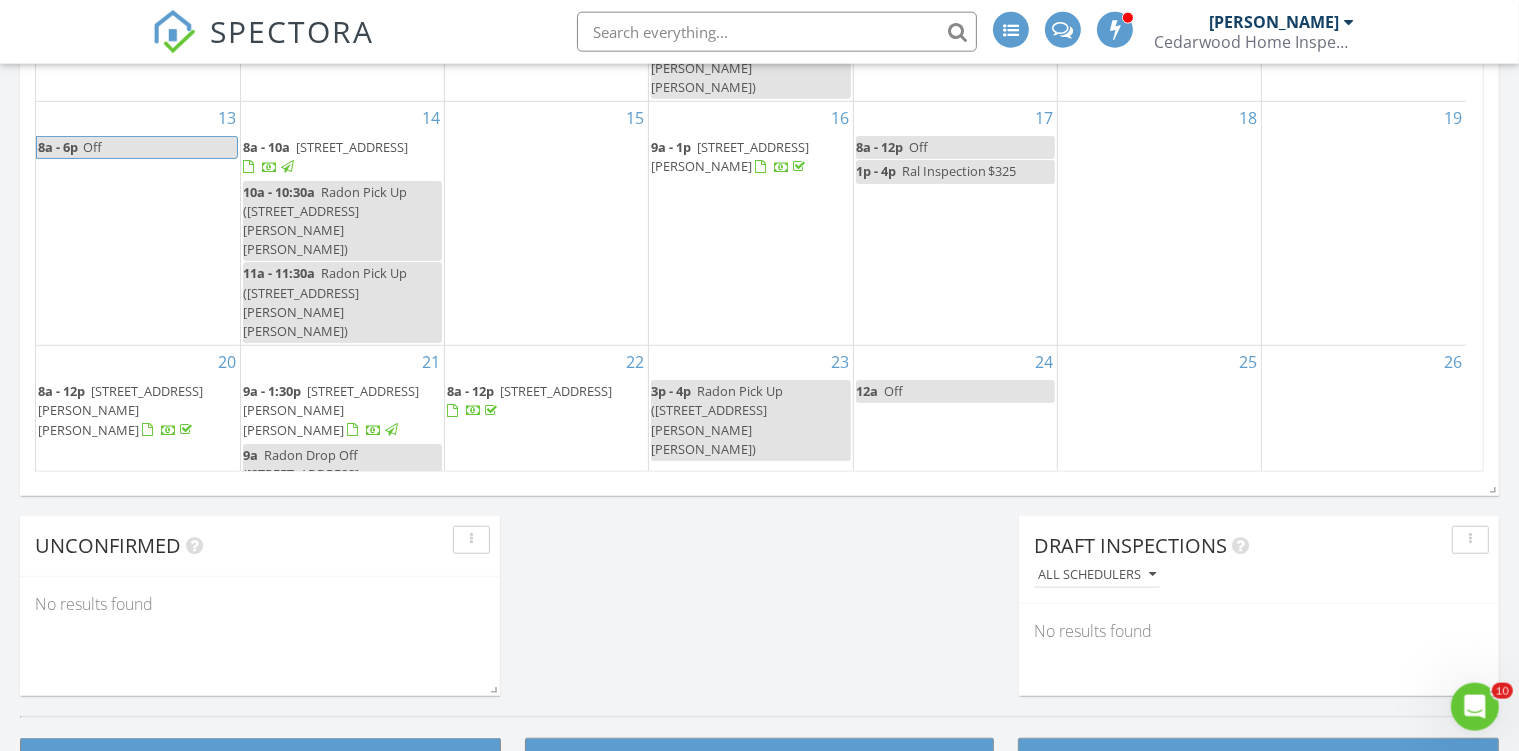 click on "7401 Kinsmore Ln, Charlotte 28269" at bounding box center (158, 598) 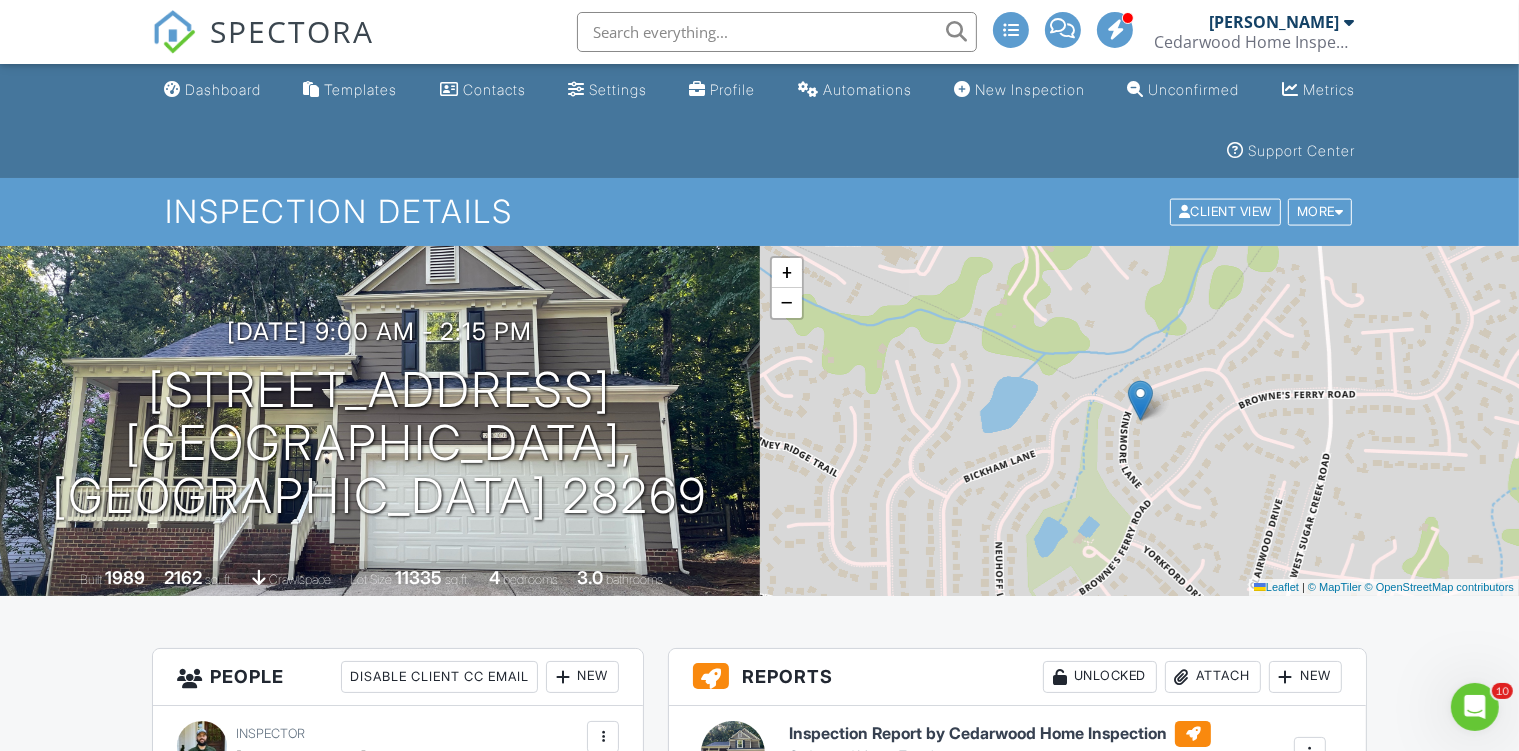 scroll, scrollTop: 0, scrollLeft: 0, axis: both 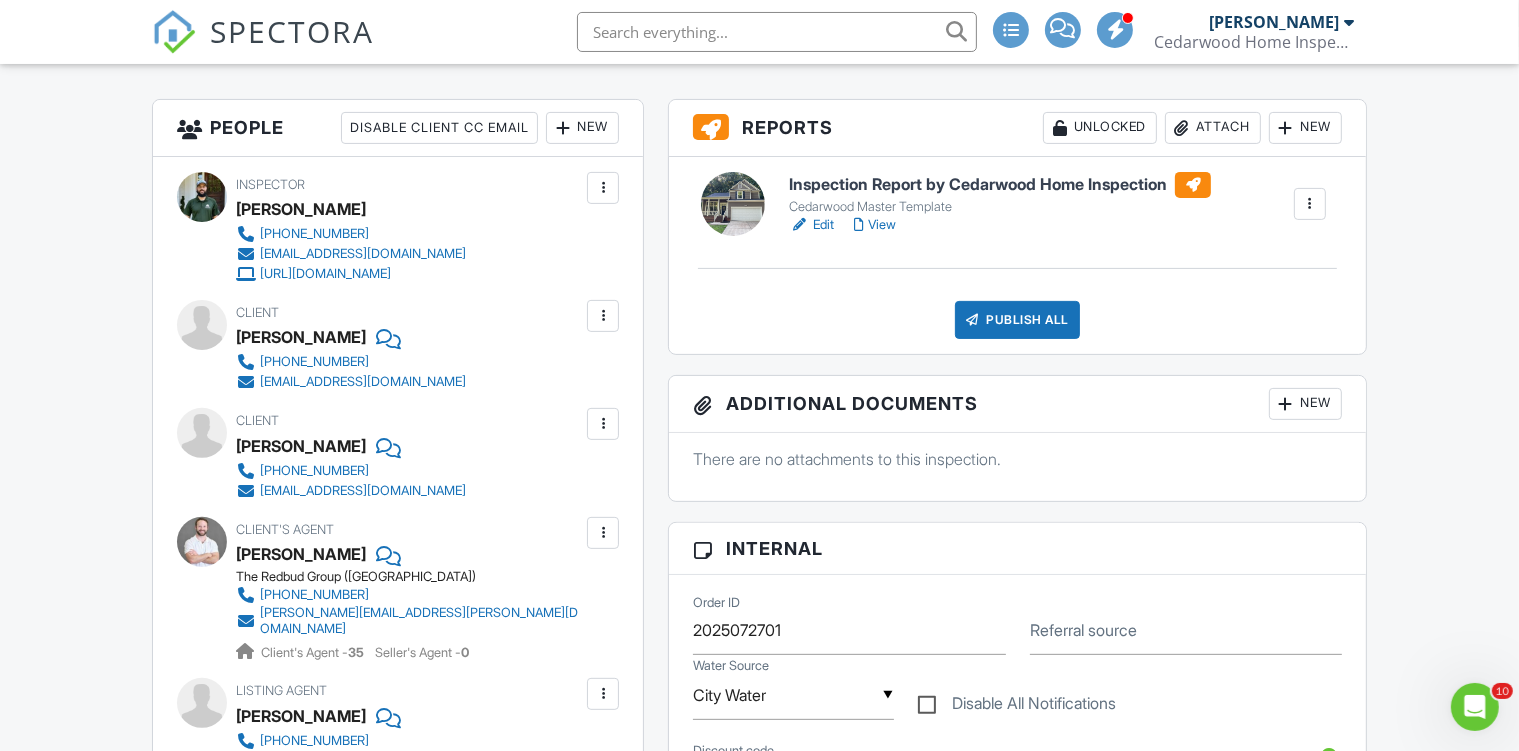 click on "Attach" at bounding box center (1213, 128) 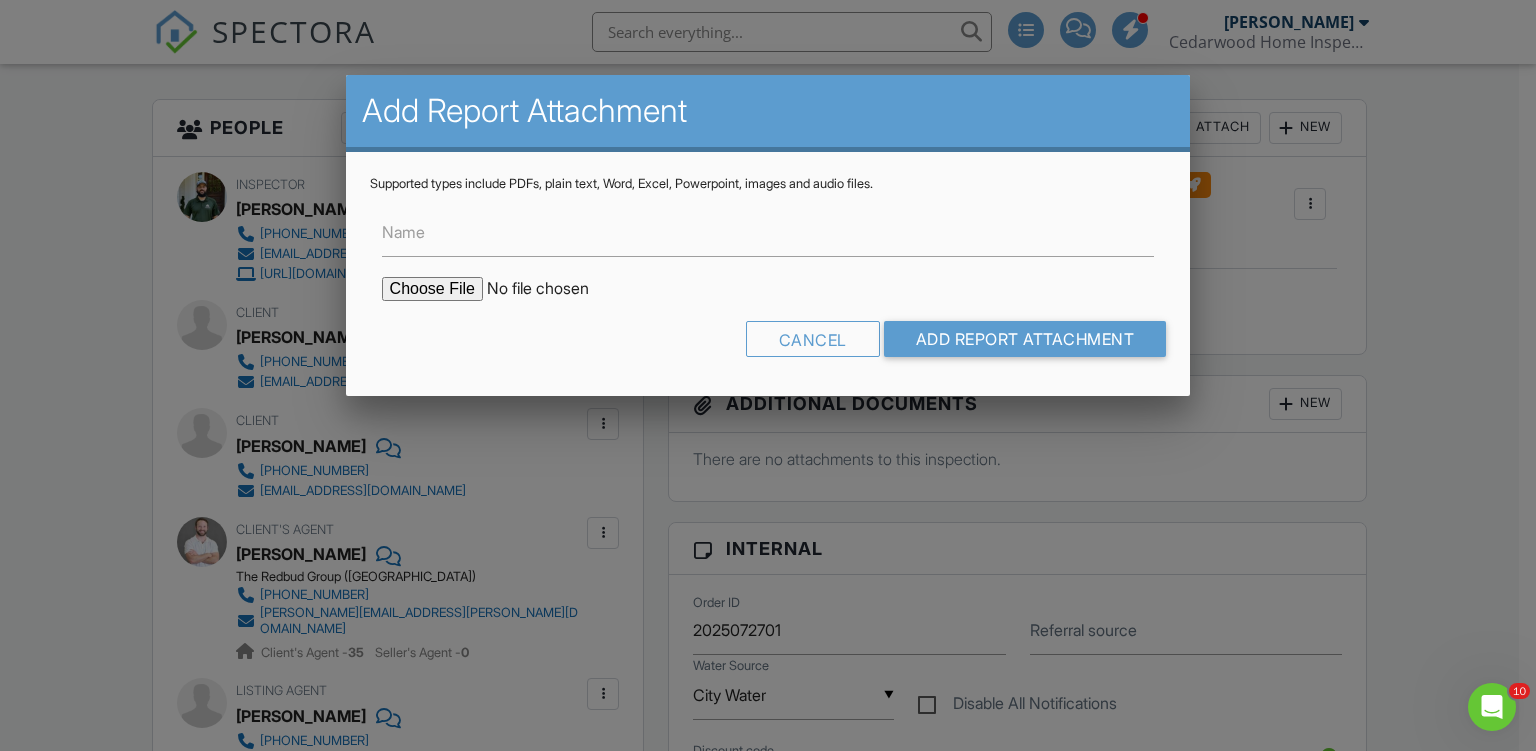 click at bounding box center [552, 289] 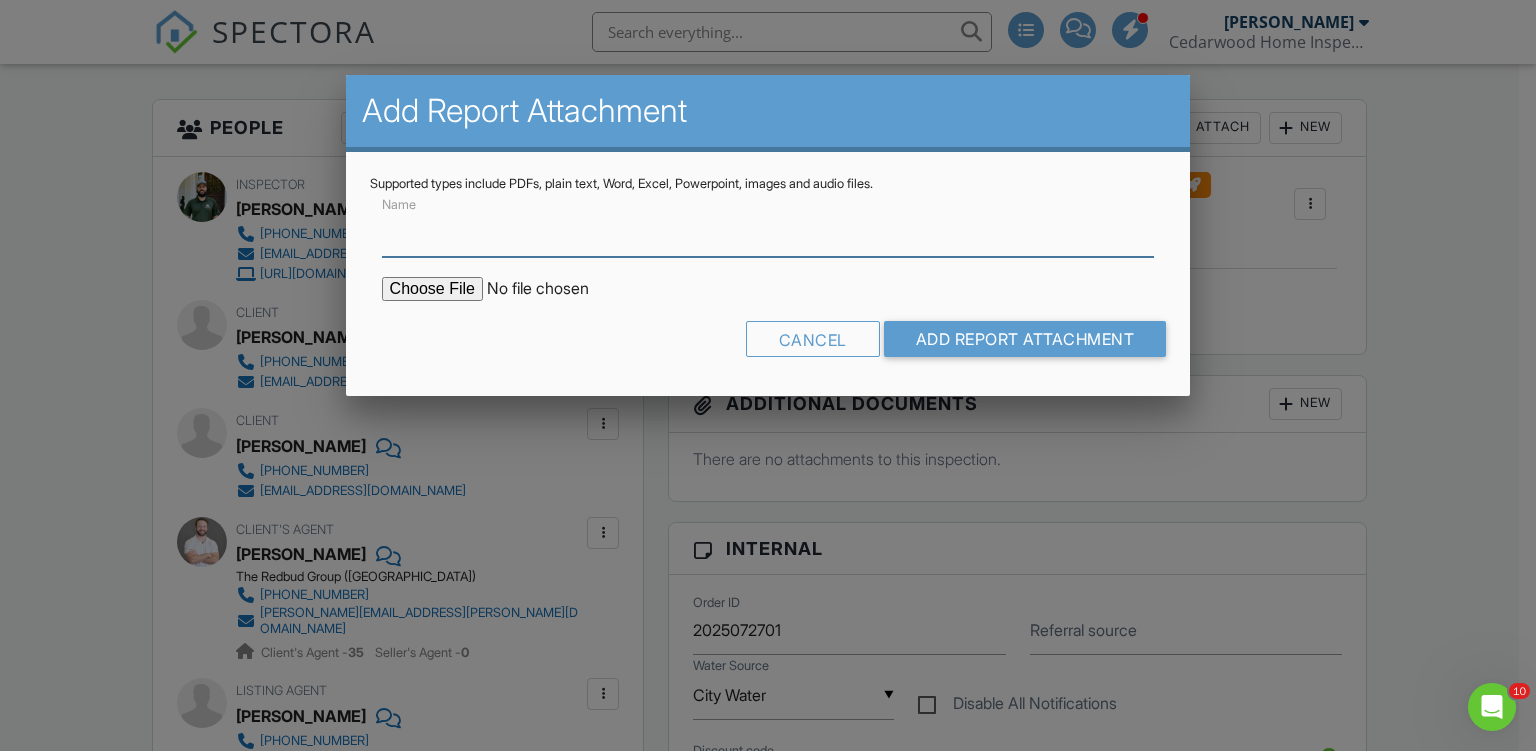 click on "Name" at bounding box center [768, 232] 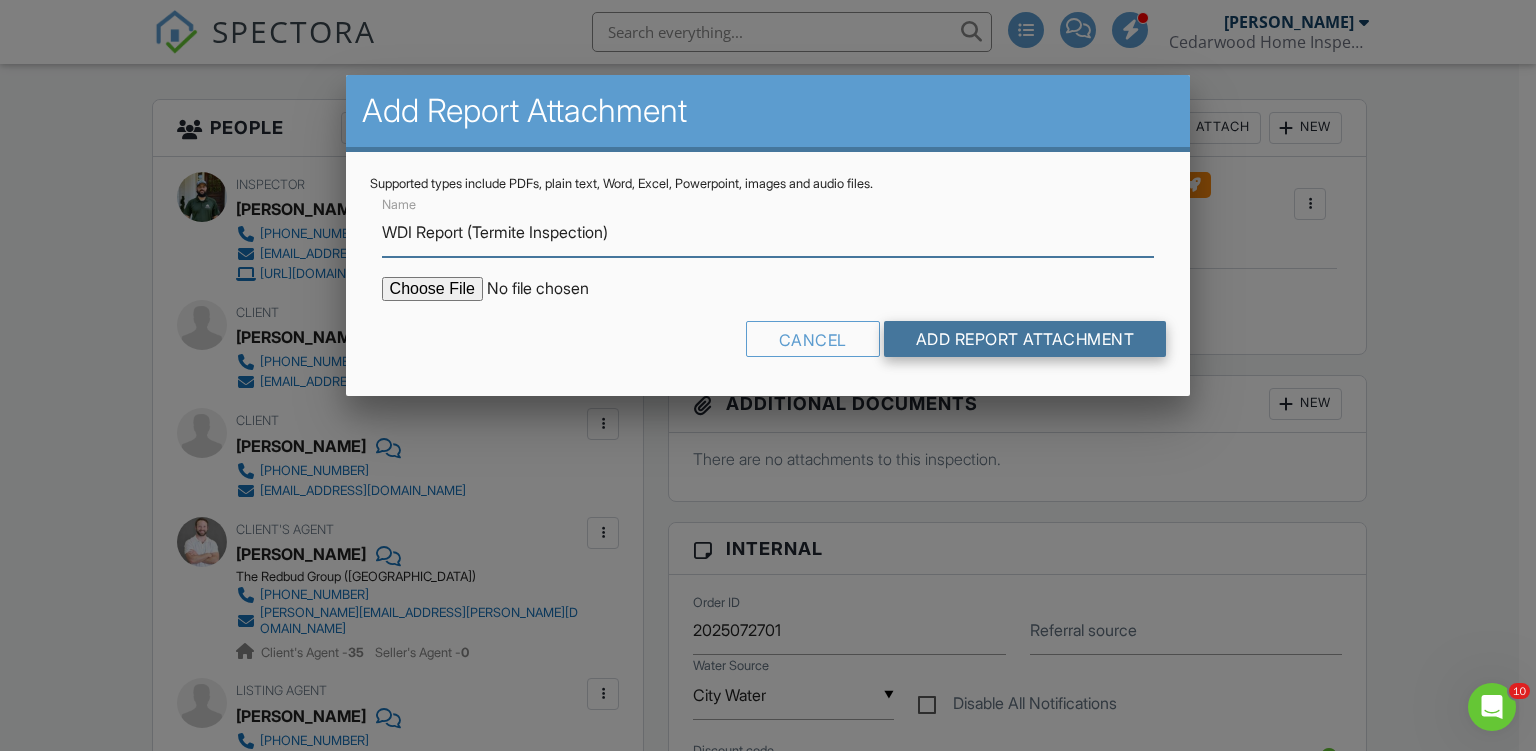 type on "WDI Report (Termite Inspection)" 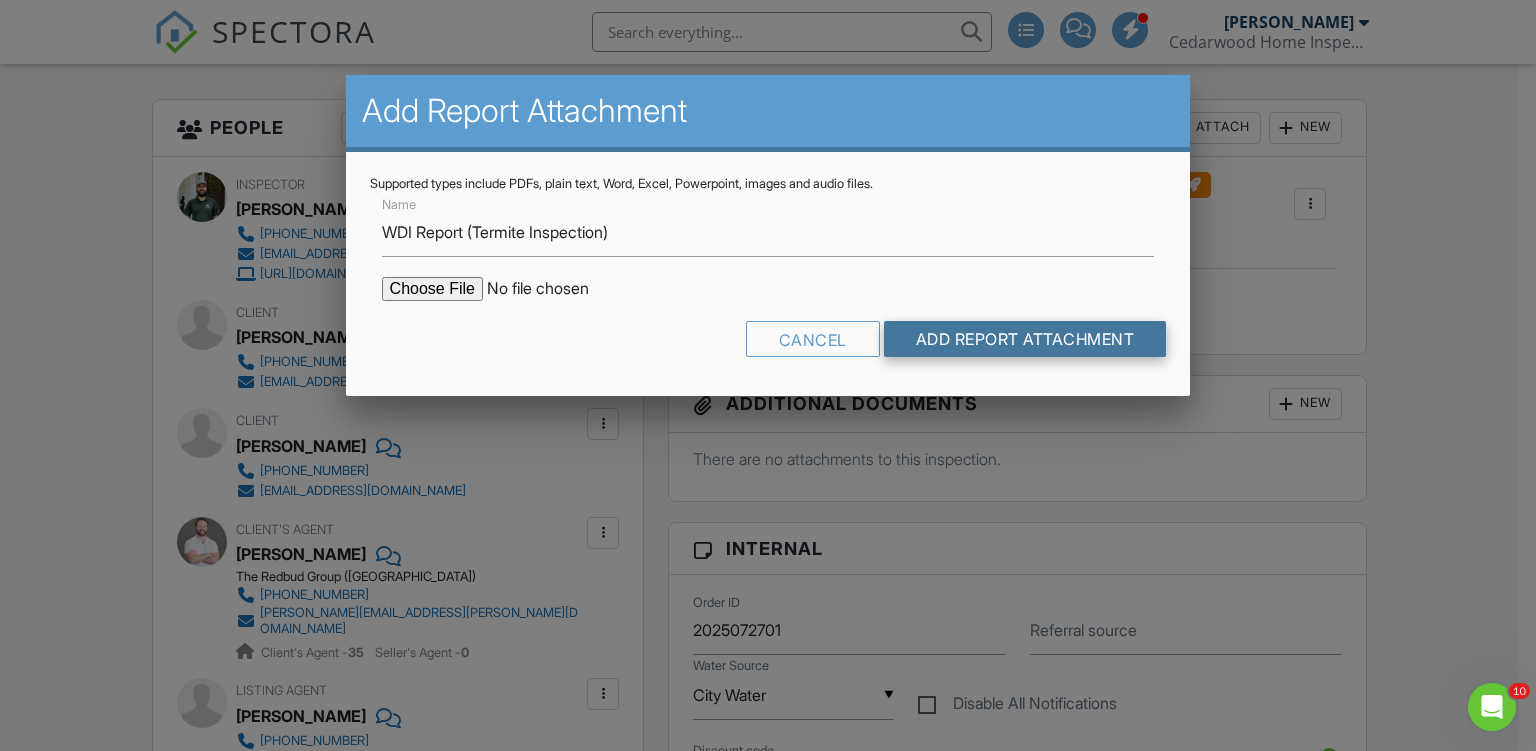 click on "Add Report Attachment" at bounding box center (1025, 339) 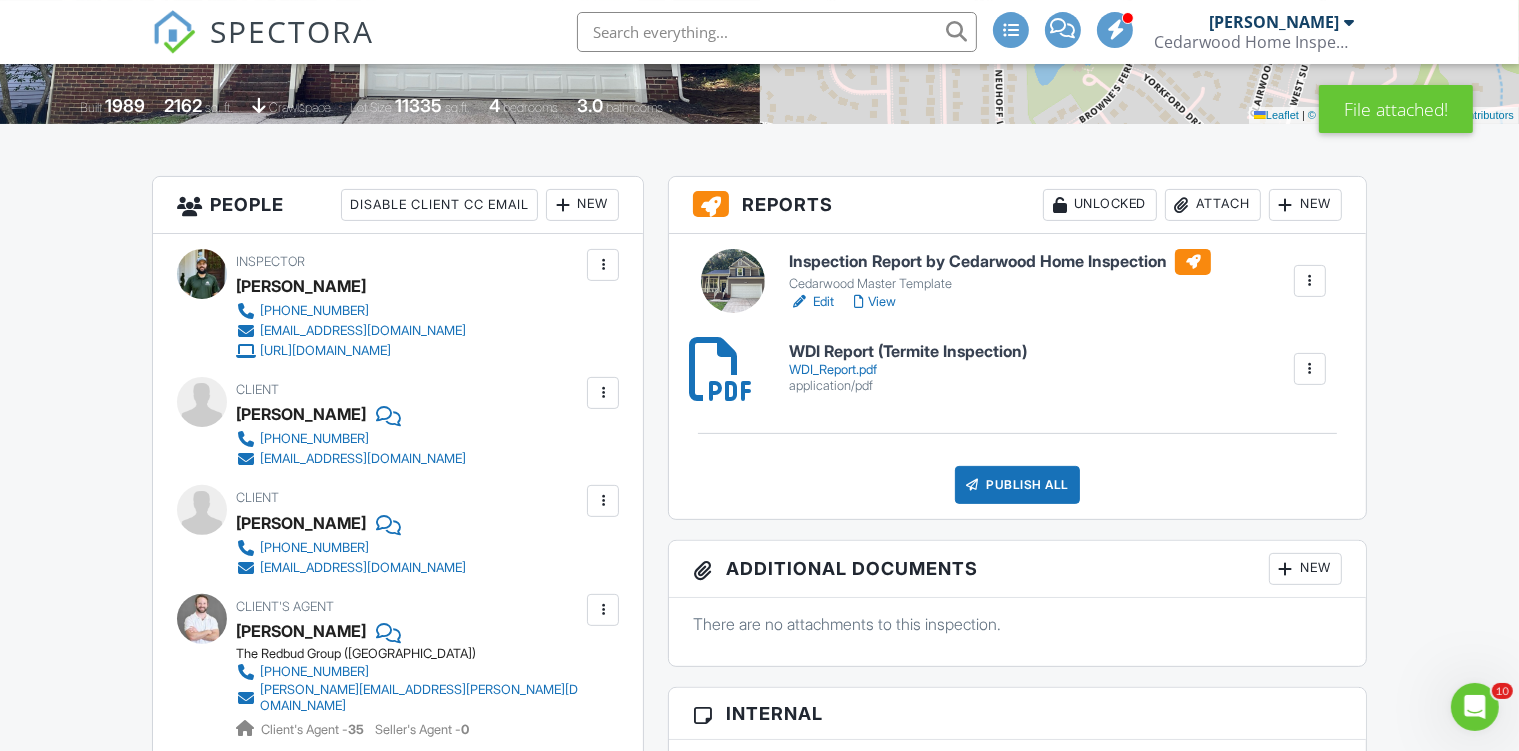 scroll, scrollTop: 476, scrollLeft: 0, axis: vertical 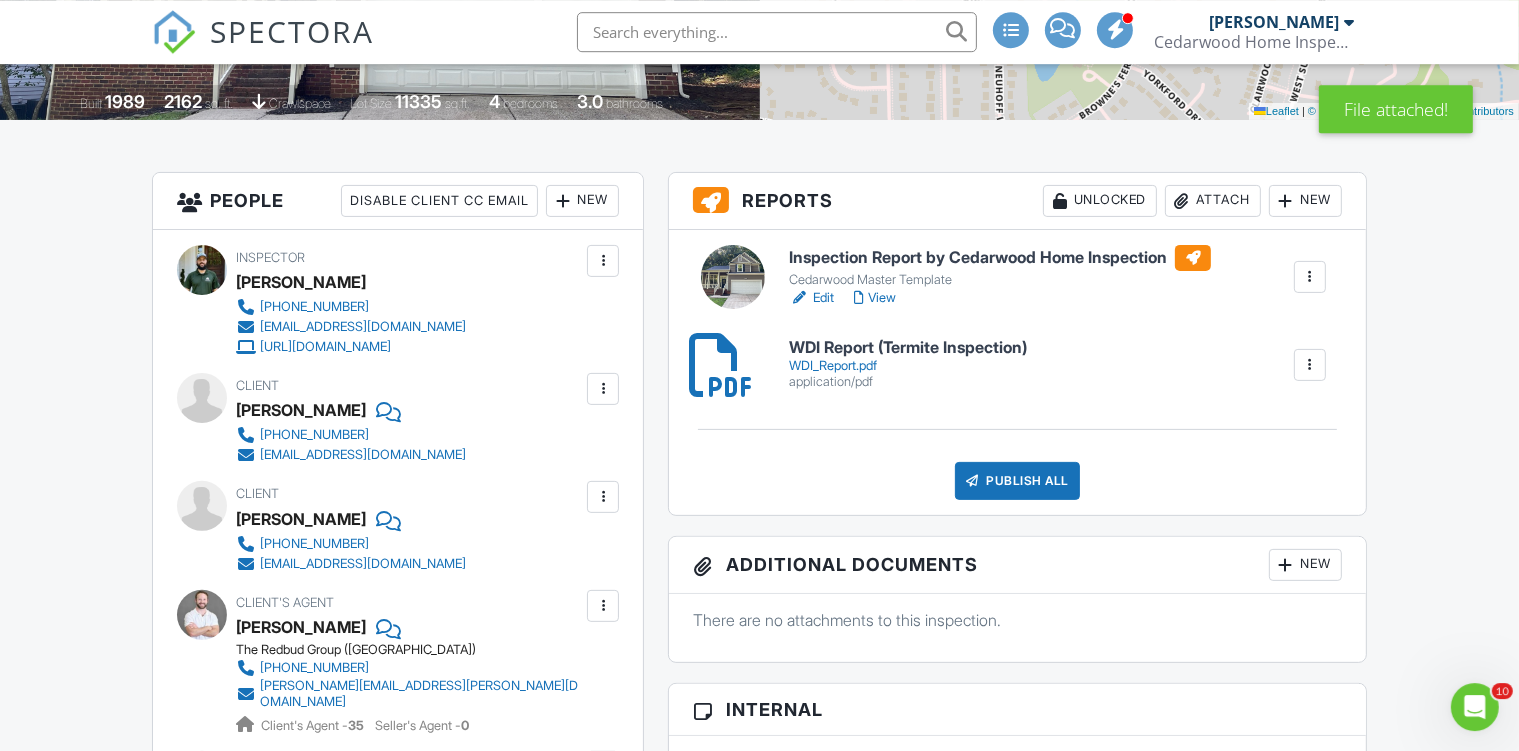 click on "View" at bounding box center [875, 298] 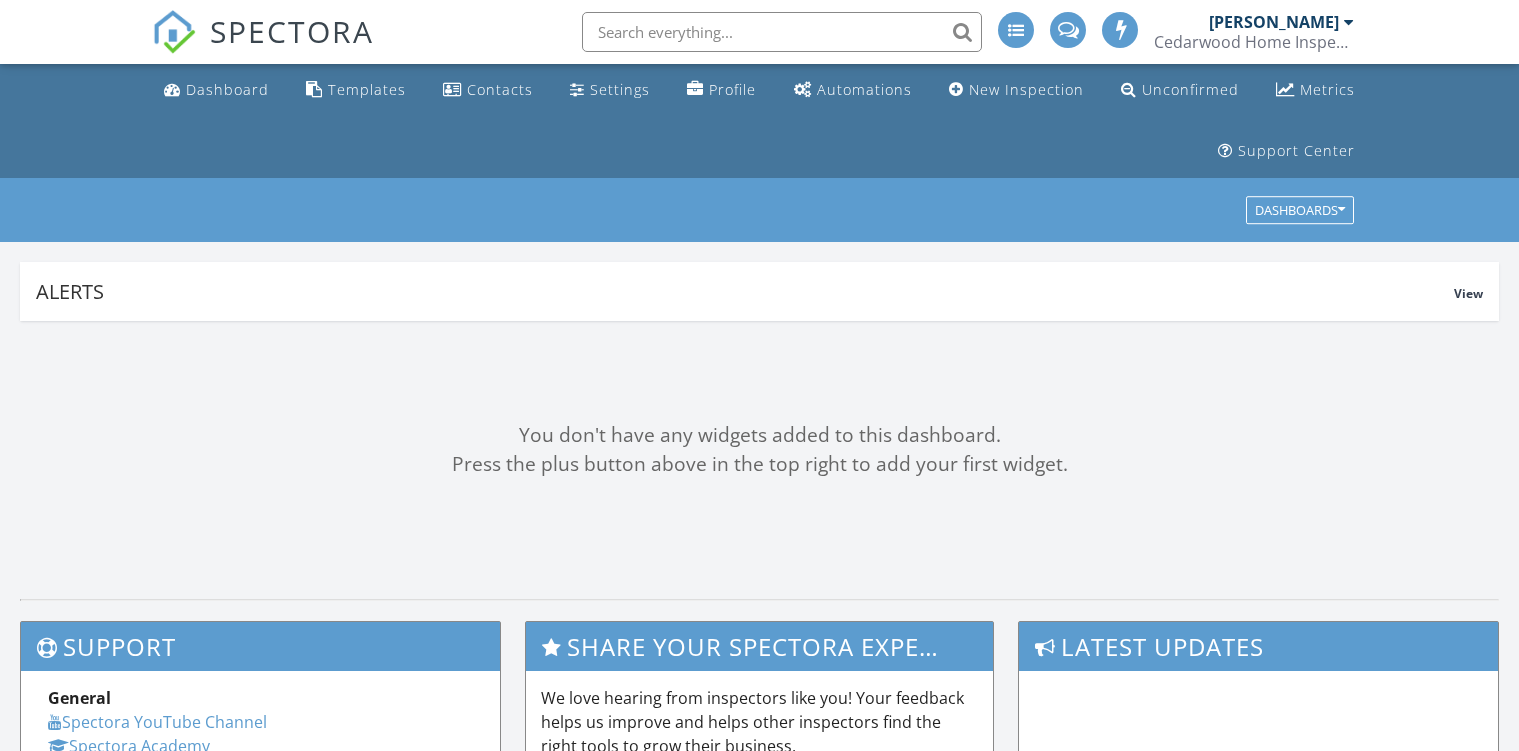 scroll, scrollTop: 0, scrollLeft: 0, axis: both 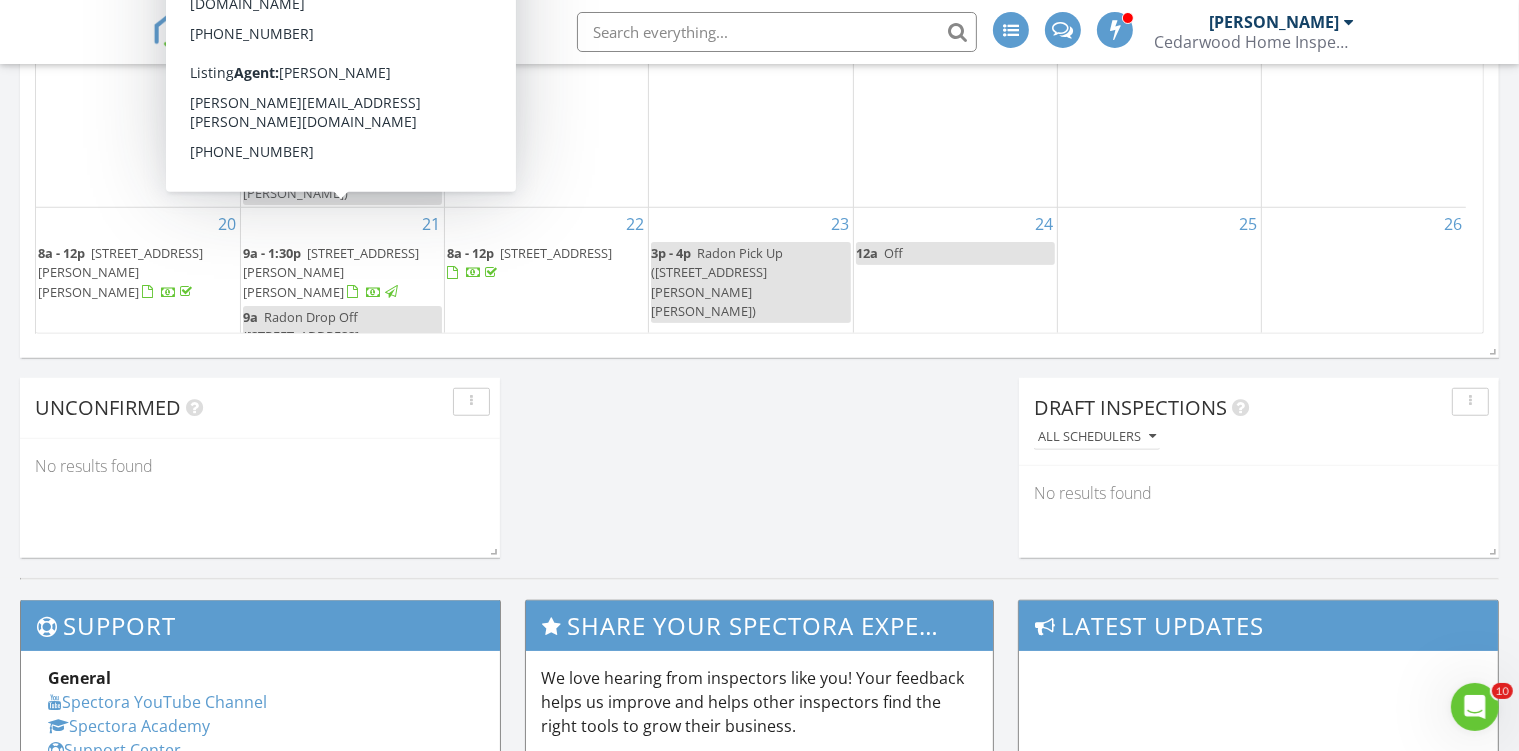 click on "[STREET_ADDRESS]" at bounding box center (352, 460) 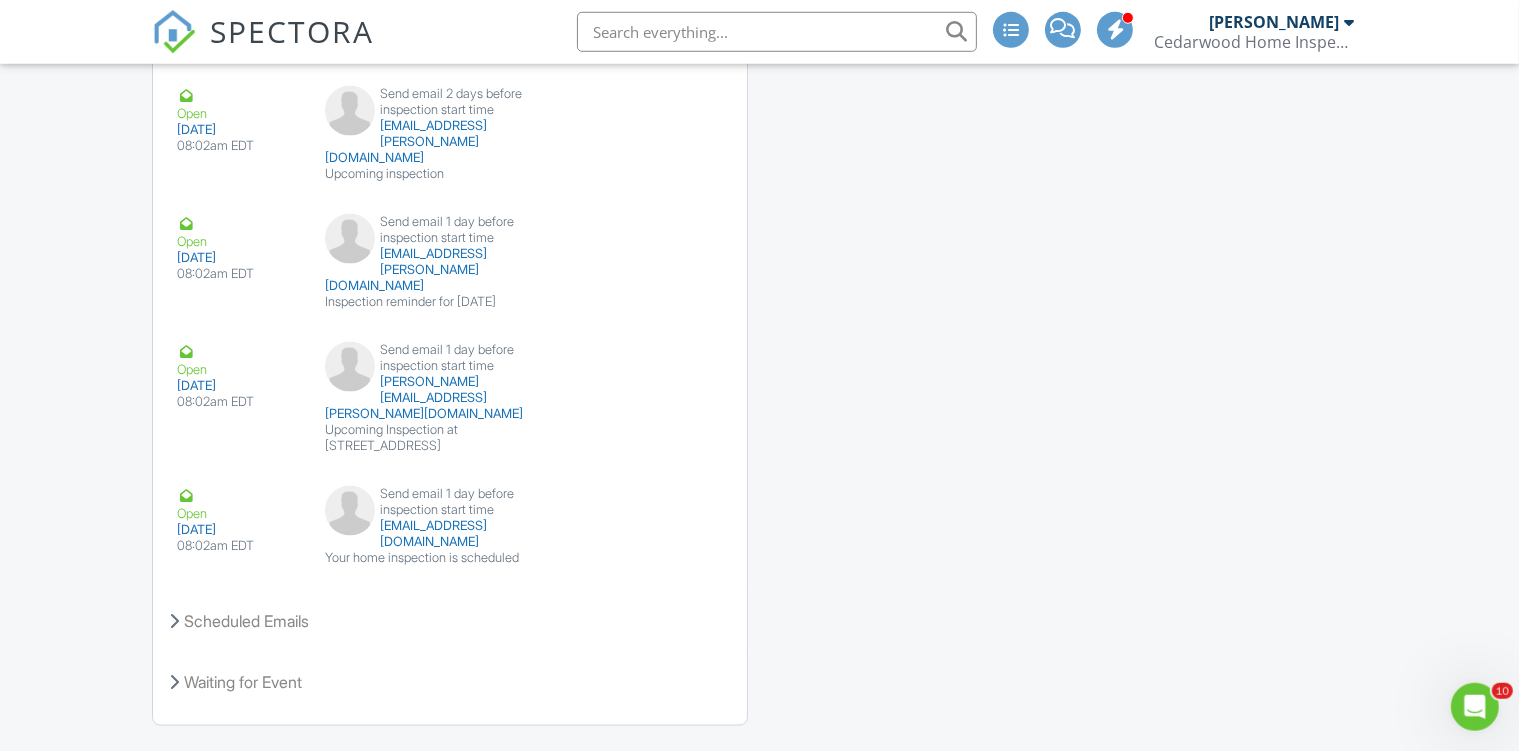 scroll, scrollTop: 3178, scrollLeft: 0, axis: vertical 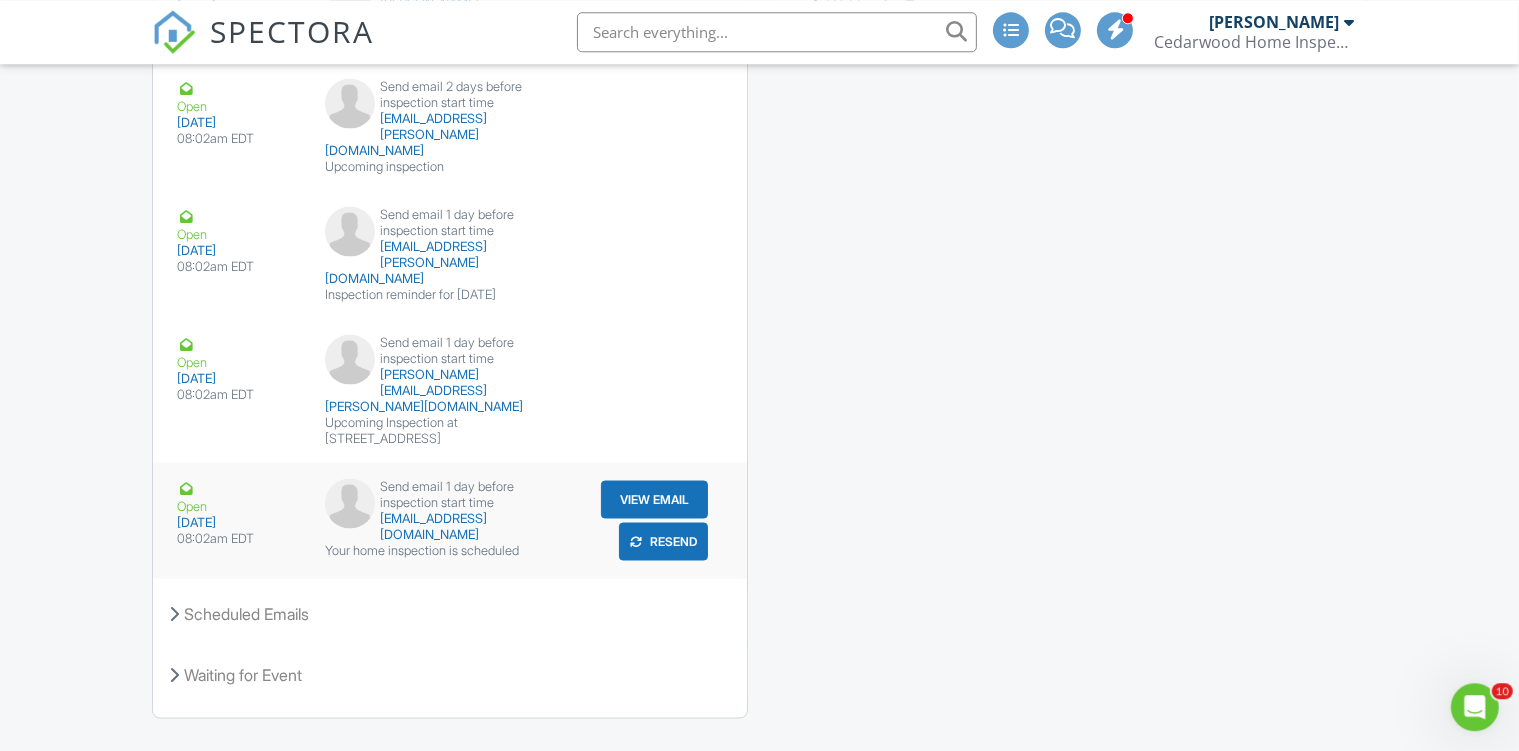 click on "View Email" at bounding box center [654, 499] 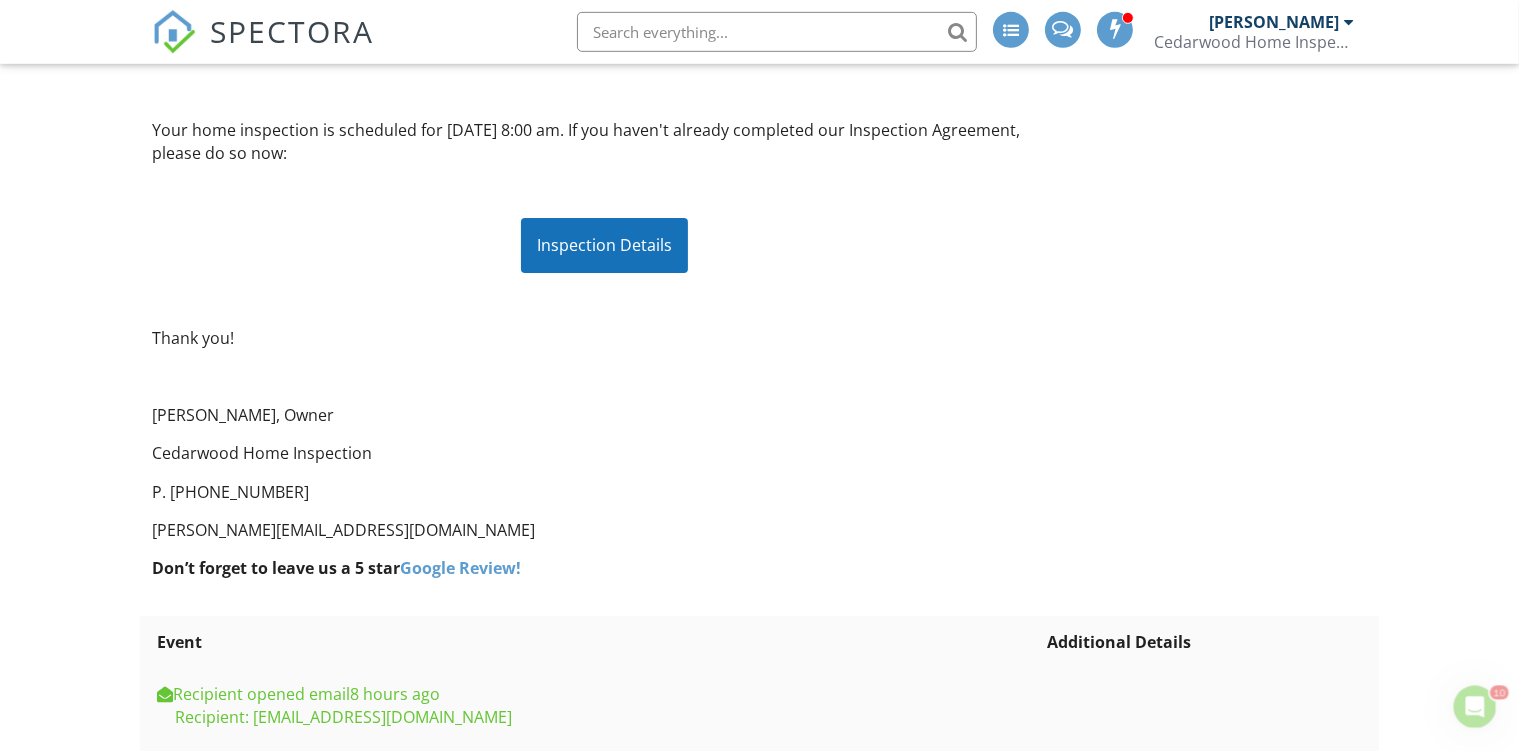 scroll, scrollTop: 0, scrollLeft: 0, axis: both 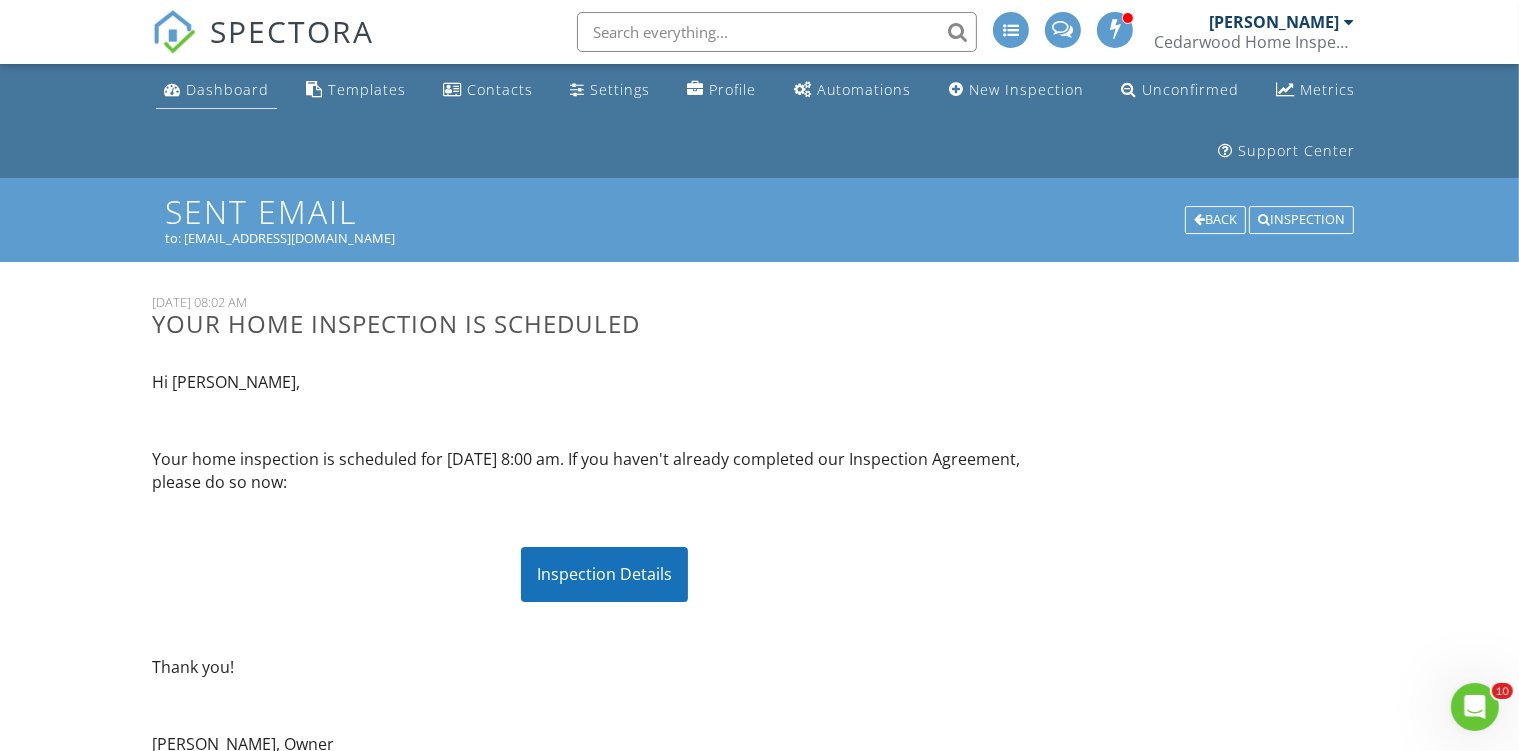 click on "Dashboard" at bounding box center [227, 89] 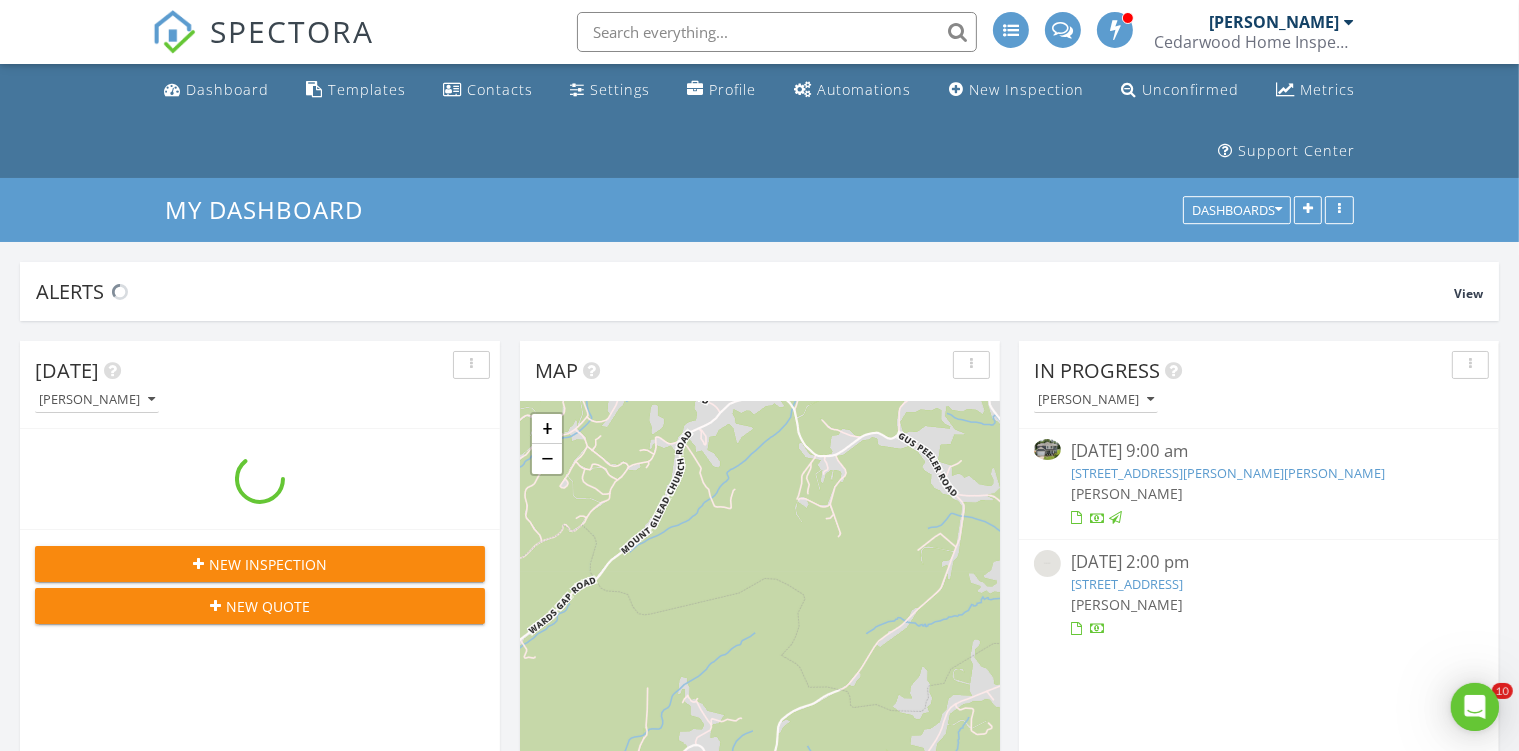 scroll, scrollTop: 0, scrollLeft: 0, axis: both 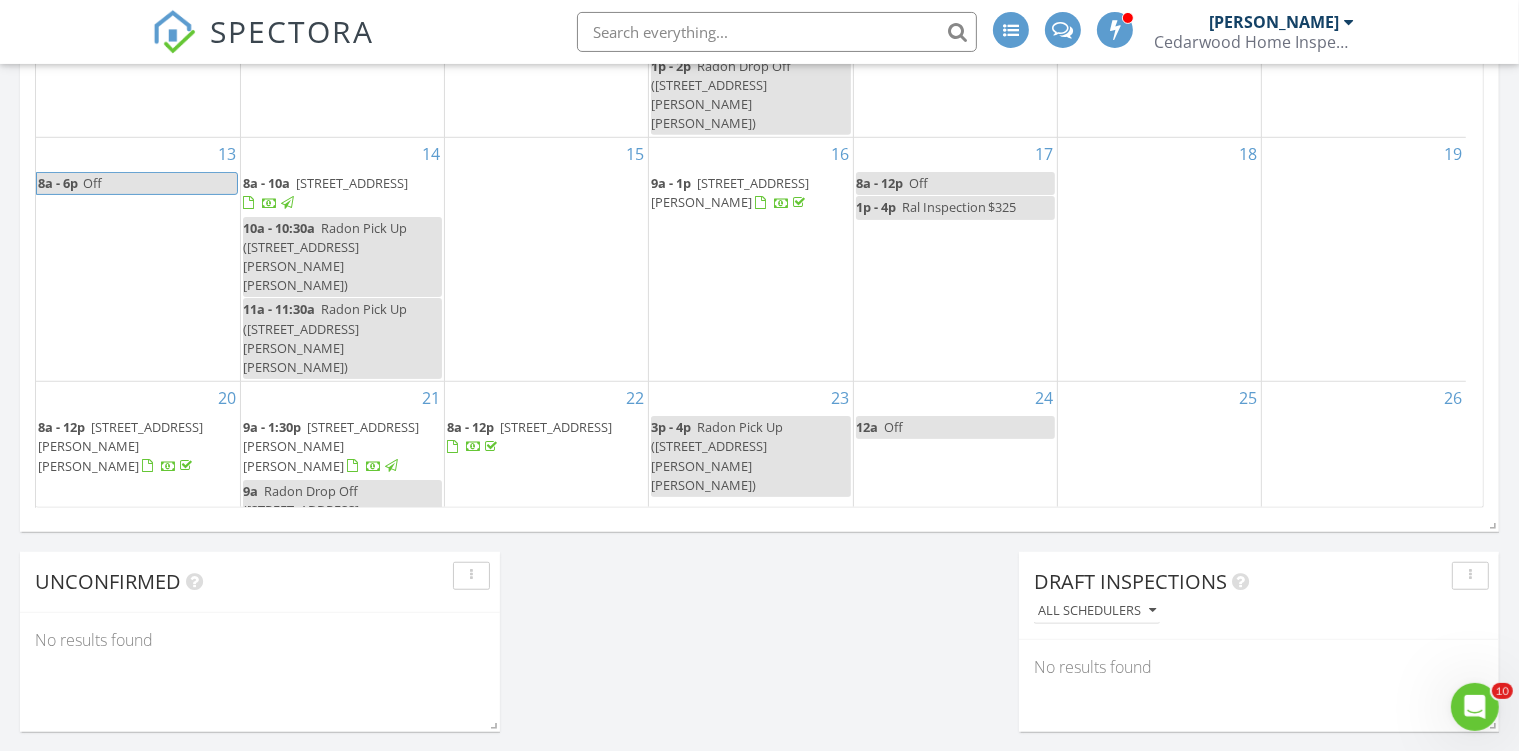 click on "9a - 2:15p
7401 Kinsmore Ln, Charlotte 28269" at bounding box center (138, 644) 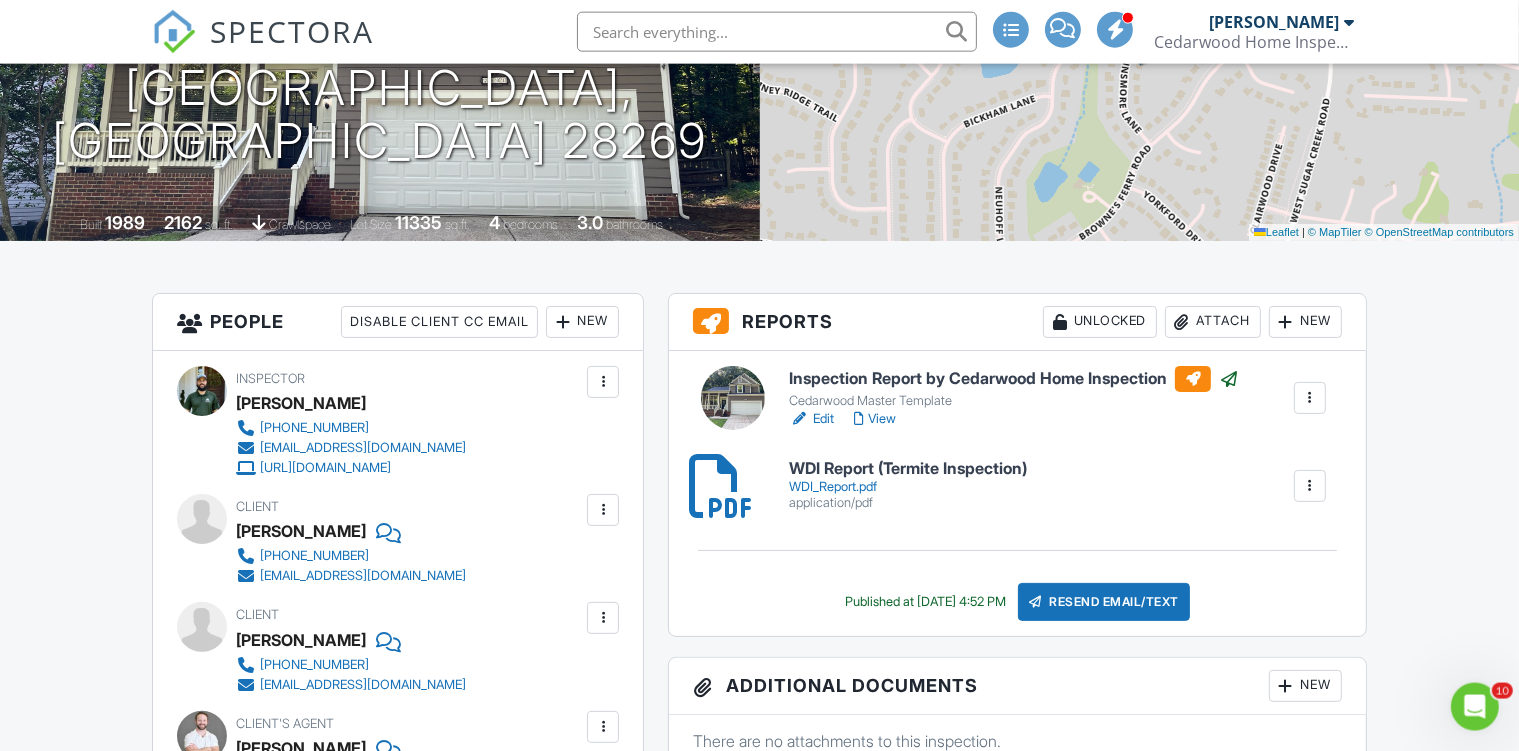 scroll, scrollTop: 358, scrollLeft: 0, axis: vertical 